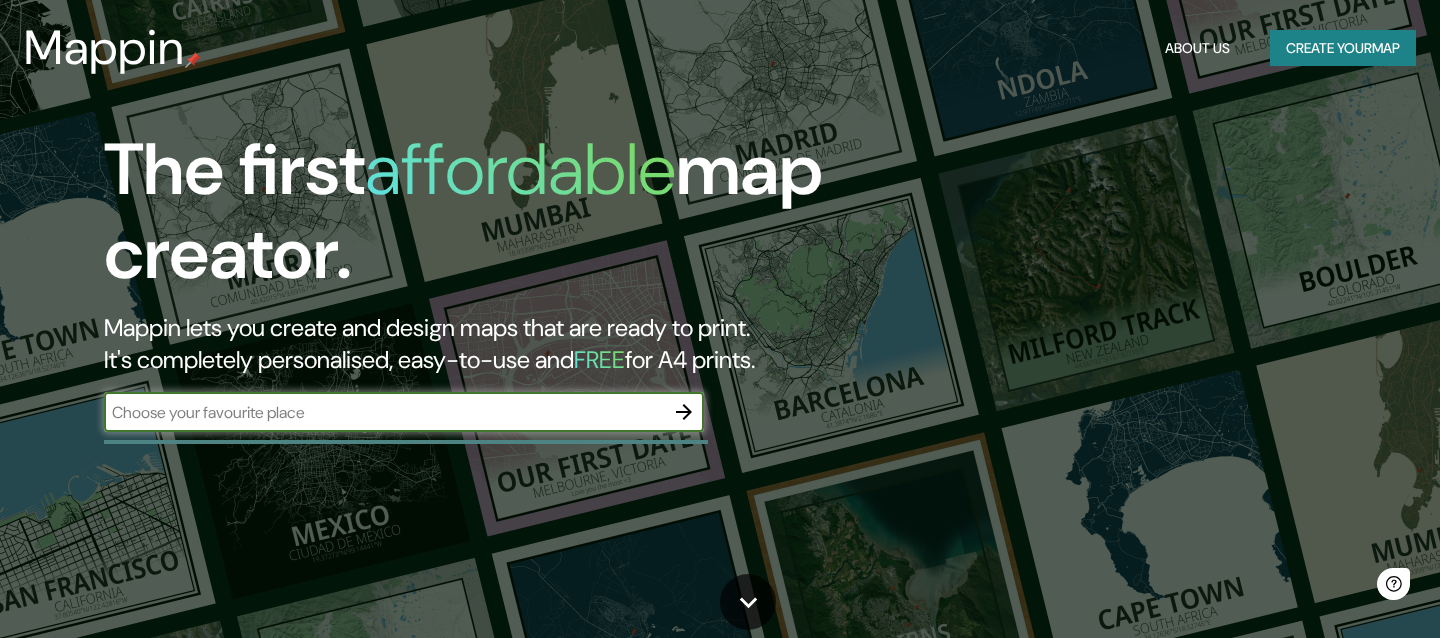 scroll, scrollTop: 0, scrollLeft: 0, axis: both 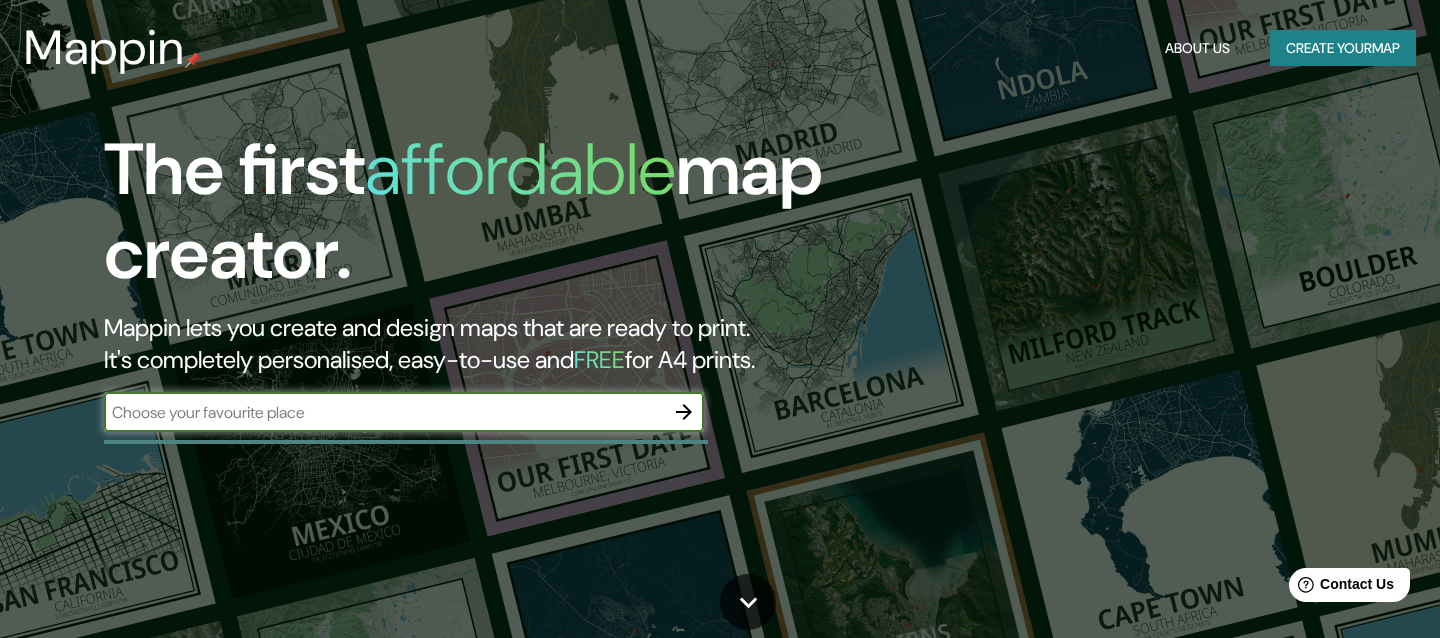 click on "​" at bounding box center (404, 412) 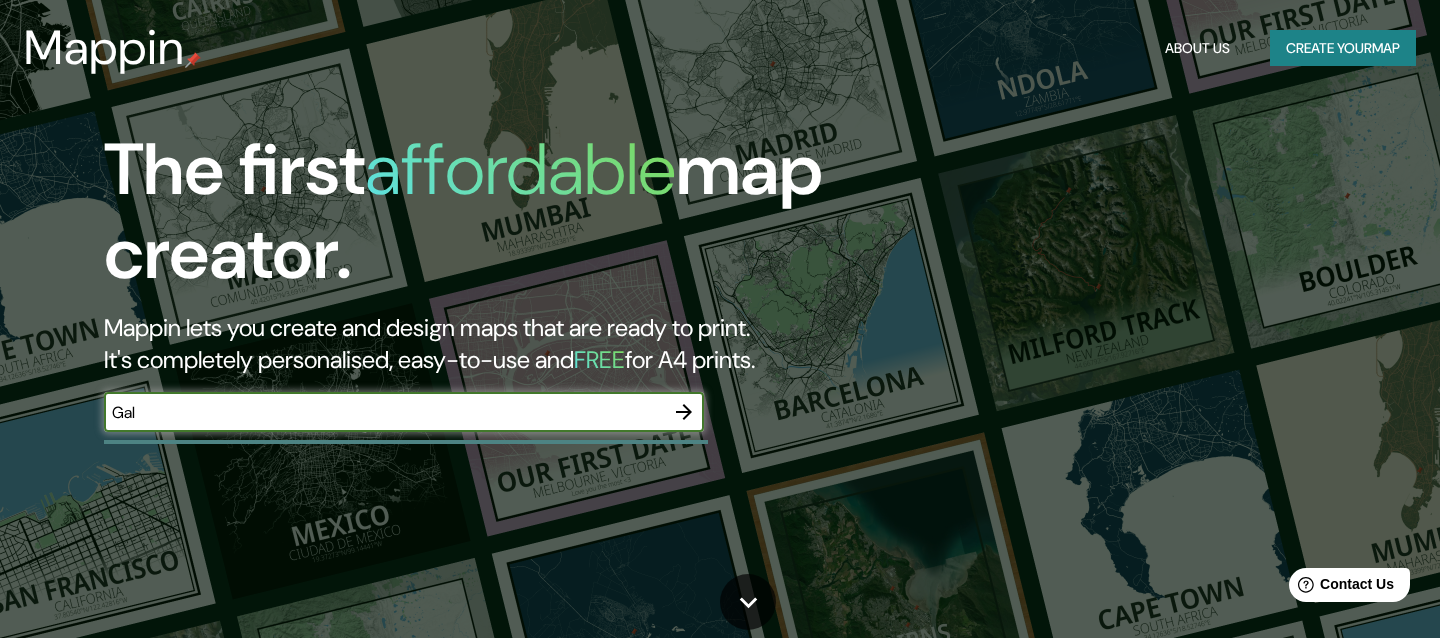 click on "Gal" at bounding box center [384, 412] 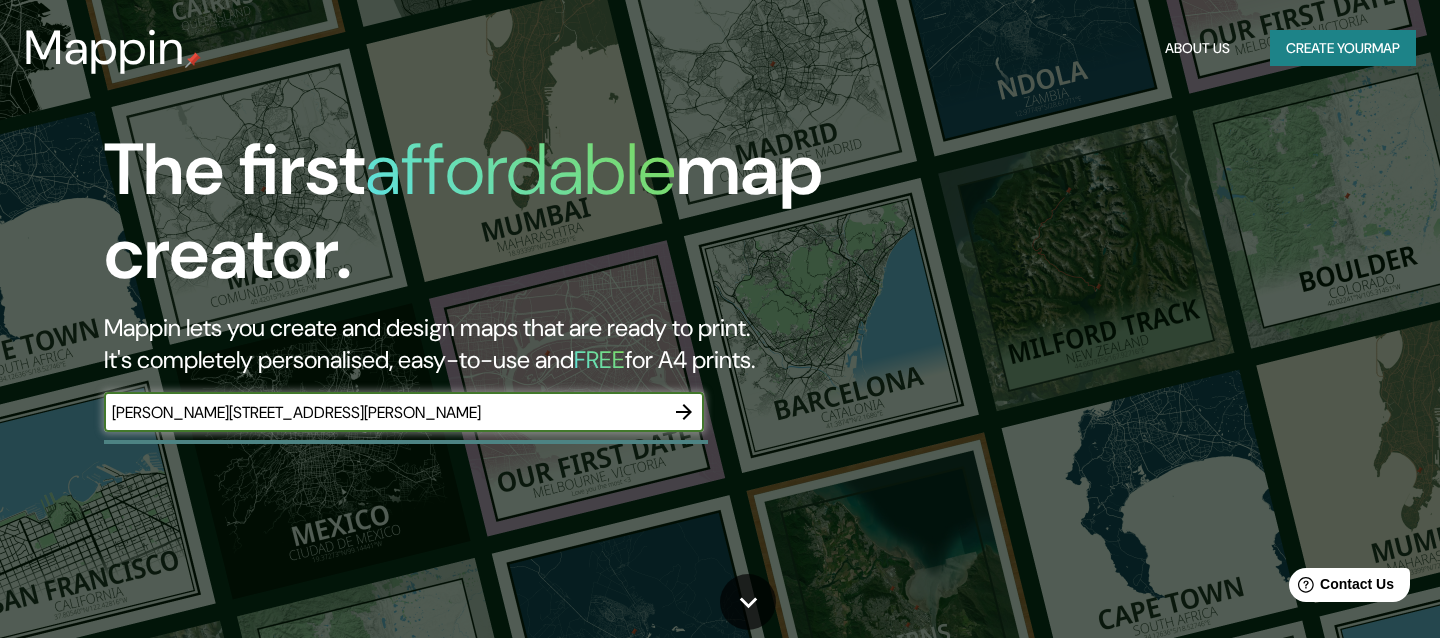 type on "[PERSON_NAME][STREET_ADDRESS][PERSON_NAME]" 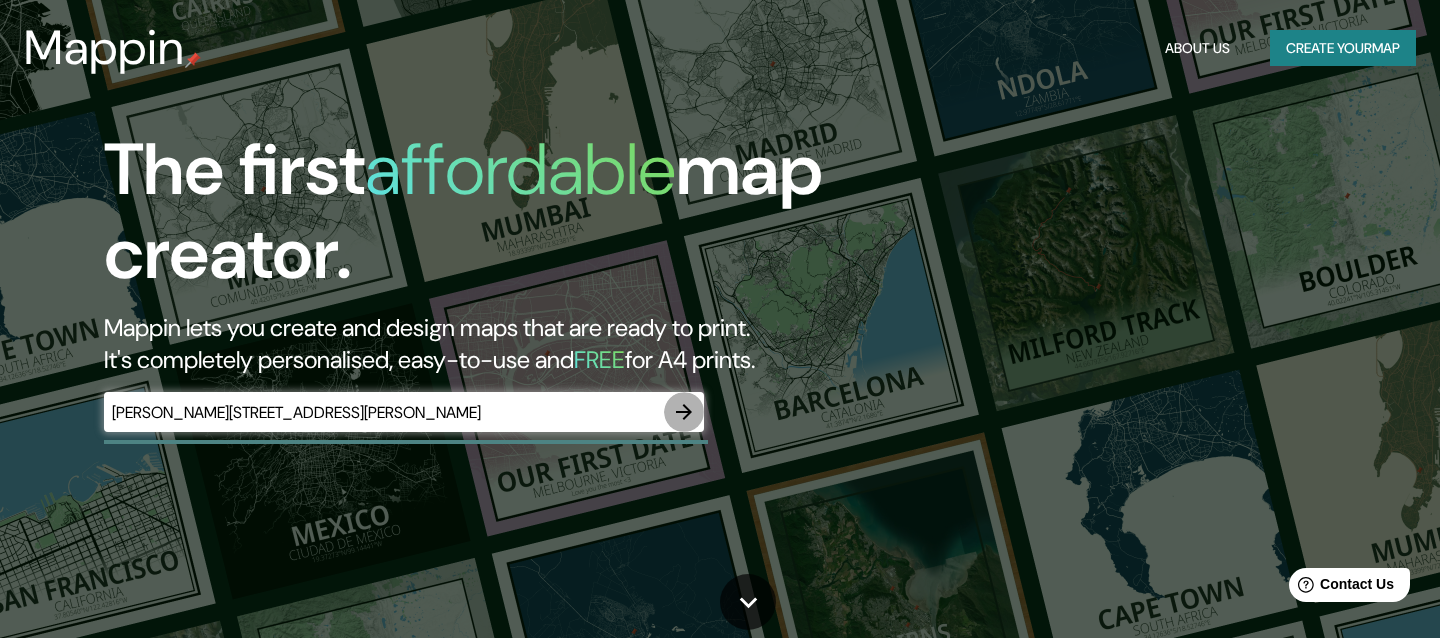 click 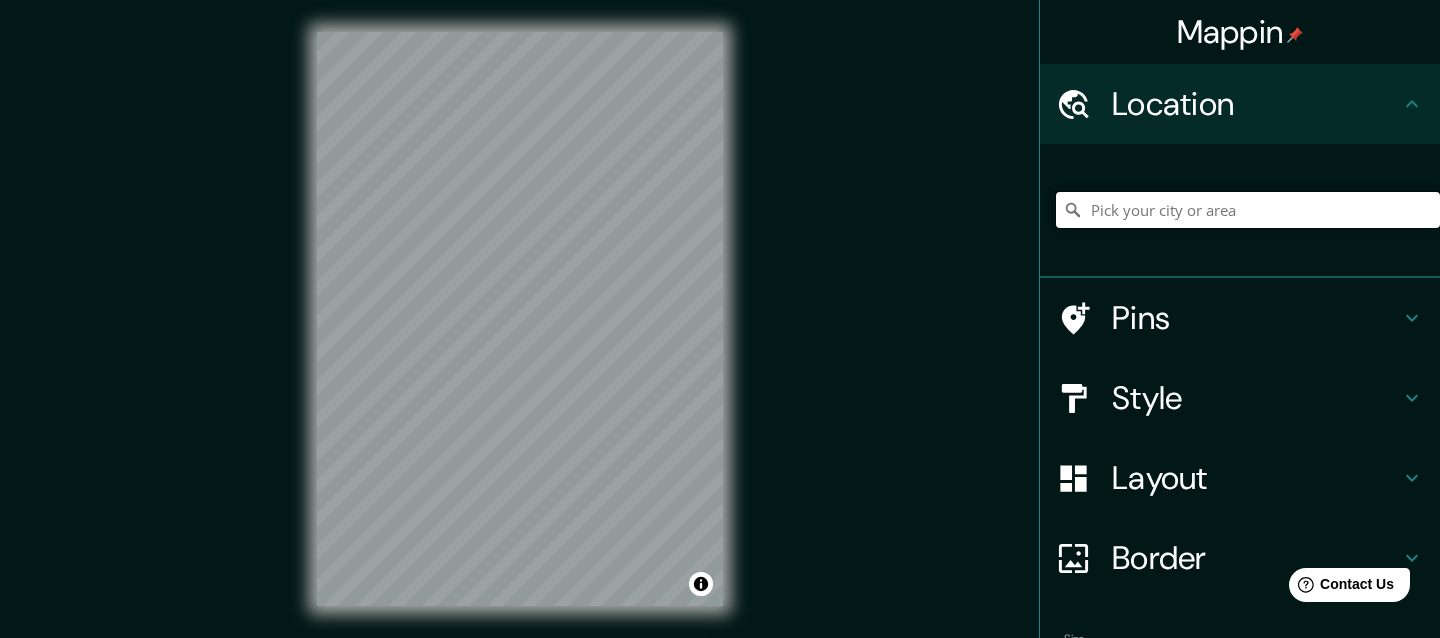 click at bounding box center (1248, 210) 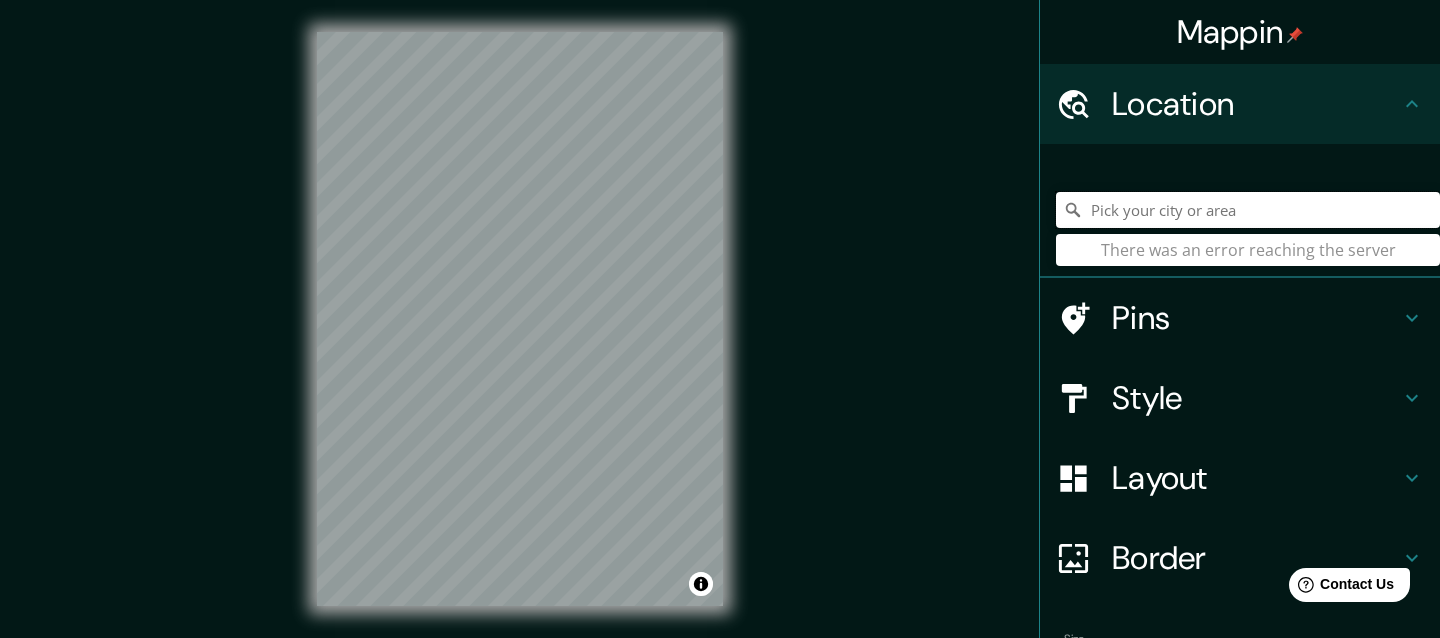 scroll, scrollTop: 0, scrollLeft: 0, axis: both 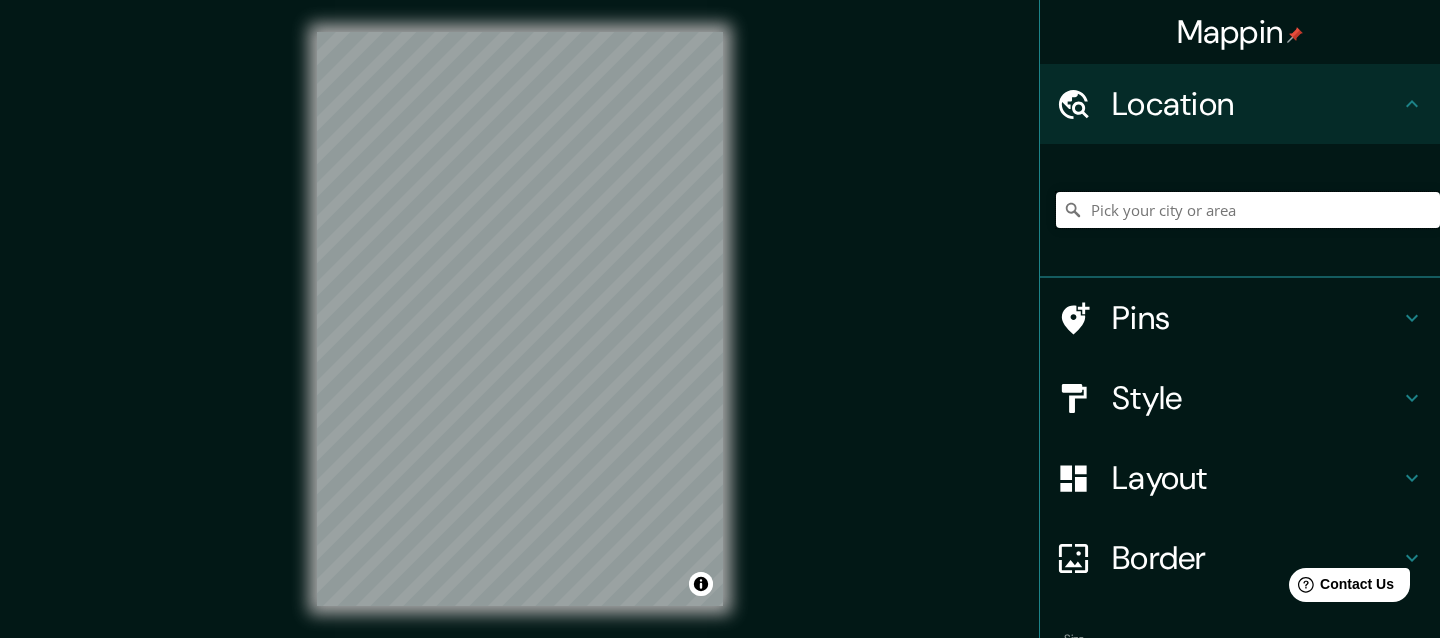click at bounding box center [1248, 210] 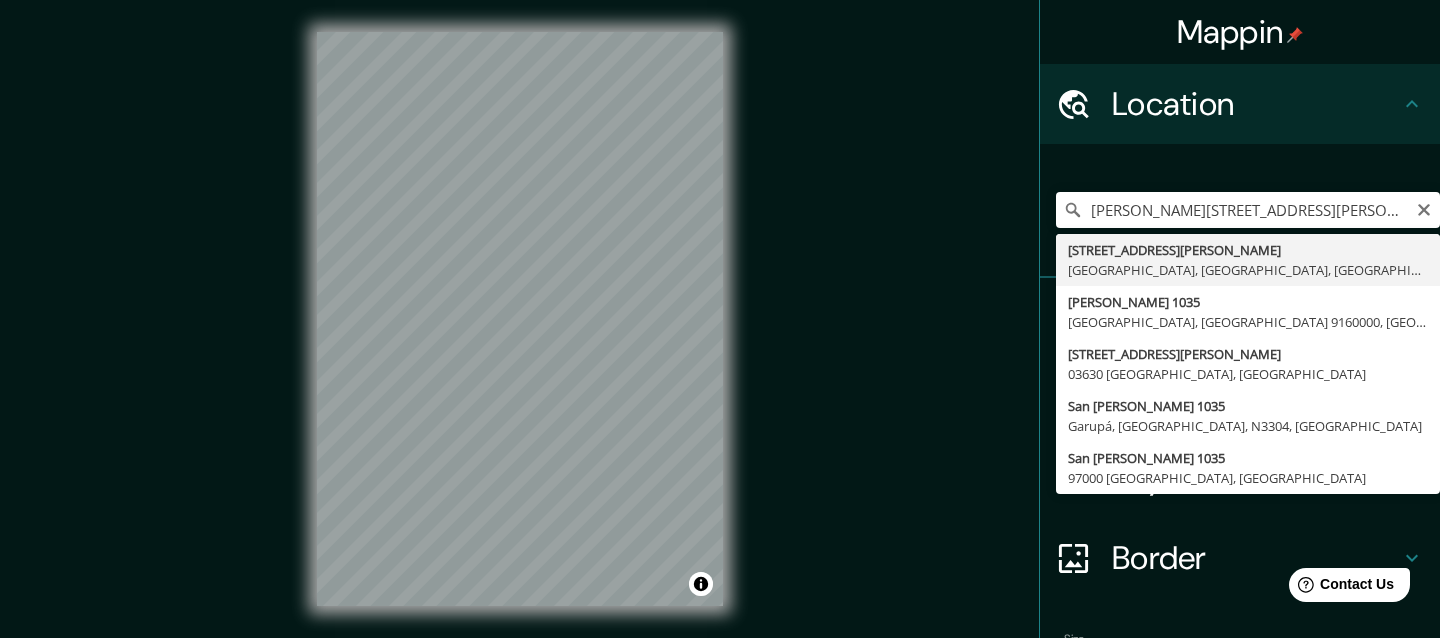 type on "[STREET_ADDRESS][PERSON_NAME]" 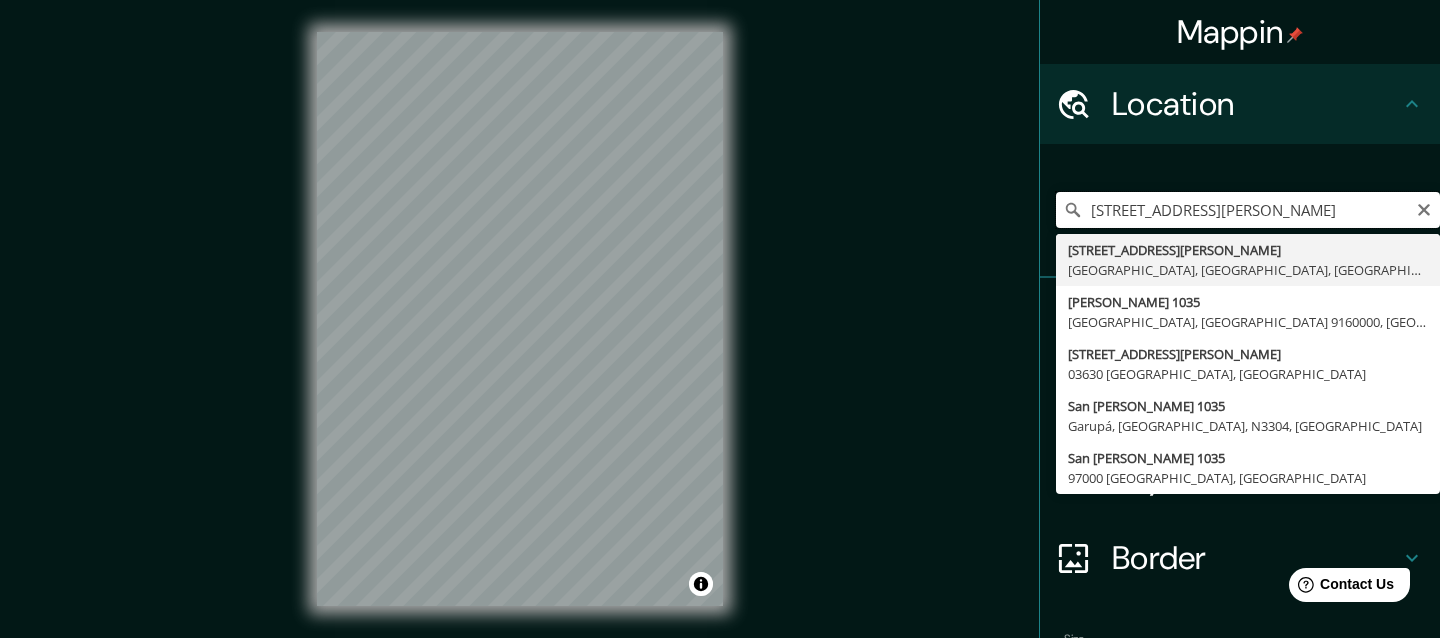 scroll, scrollTop: 0, scrollLeft: 0, axis: both 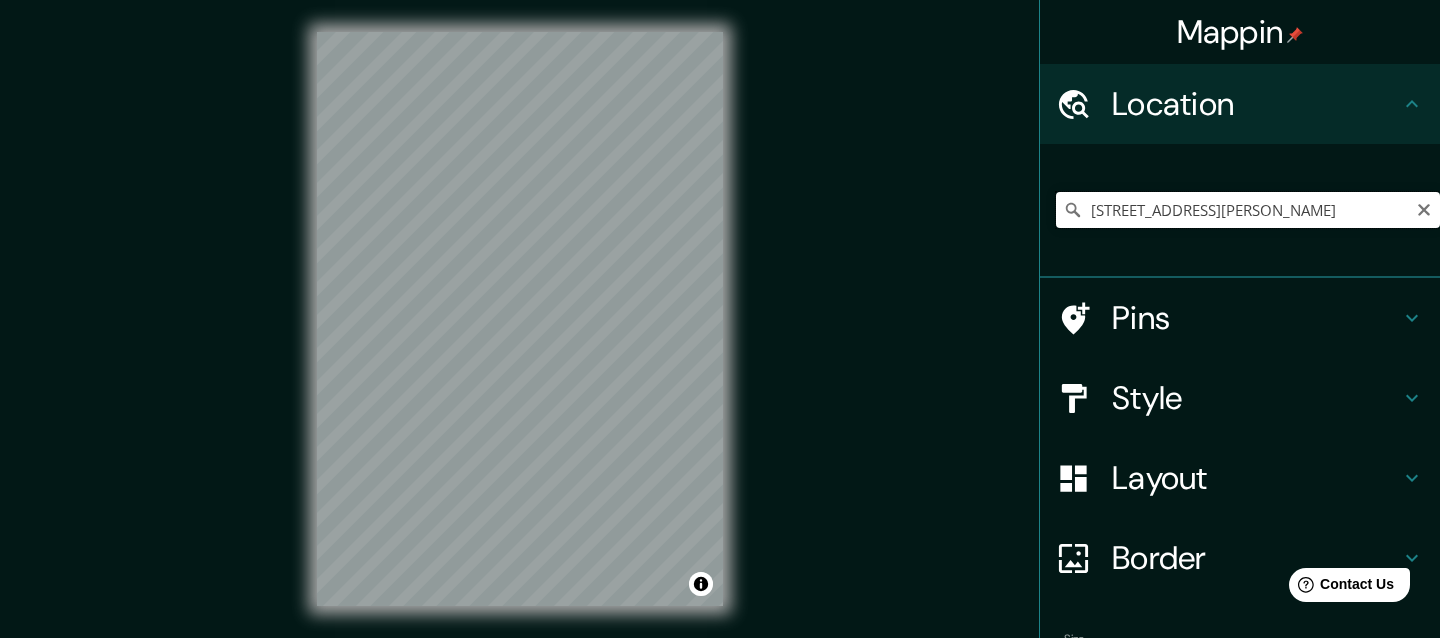 click on "[STREET_ADDRESS][PERSON_NAME]" at bounding box center [1248, 210] 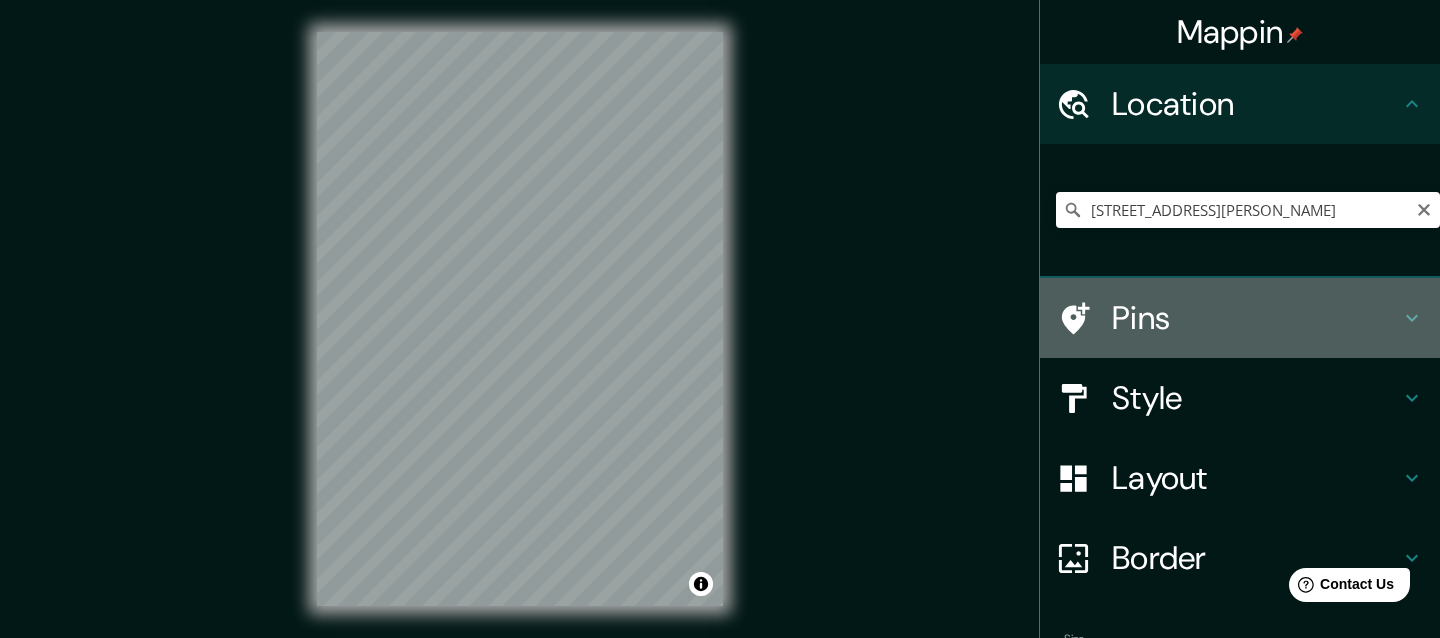 click on "Pins" at bounding box center [1256, 318] 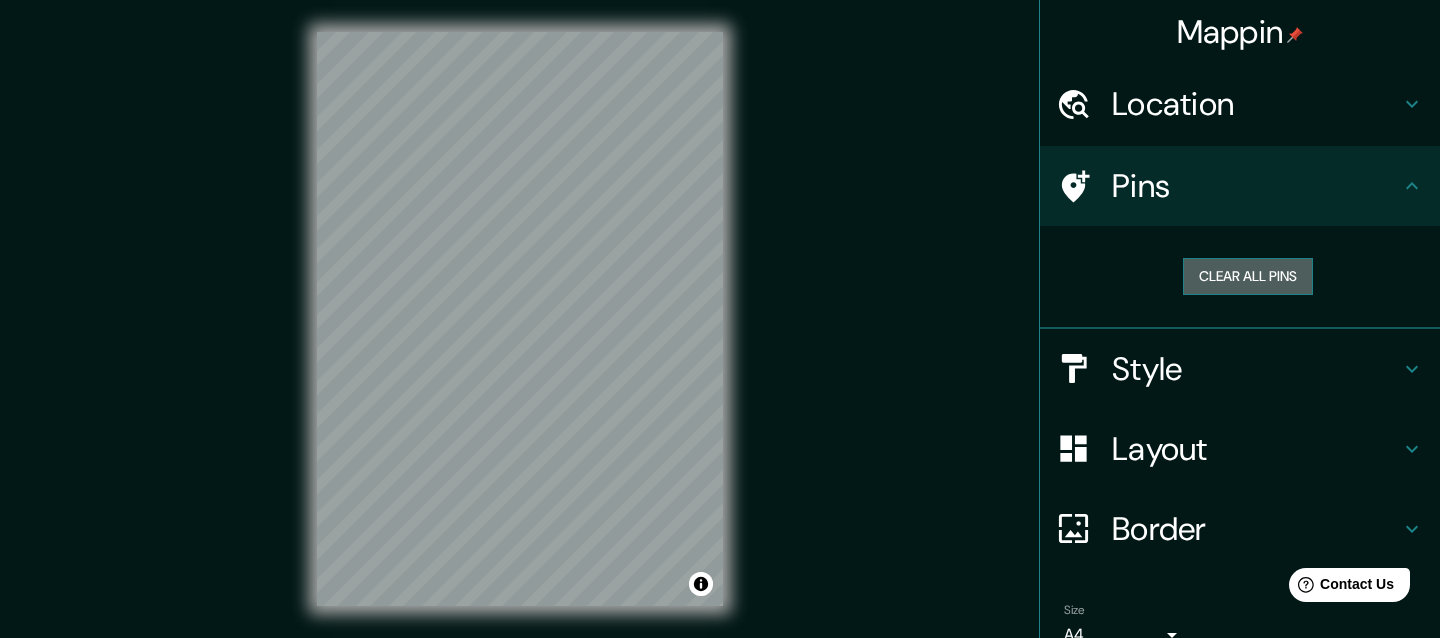click on "Clear all pins" at bounding box center (1248, 276) 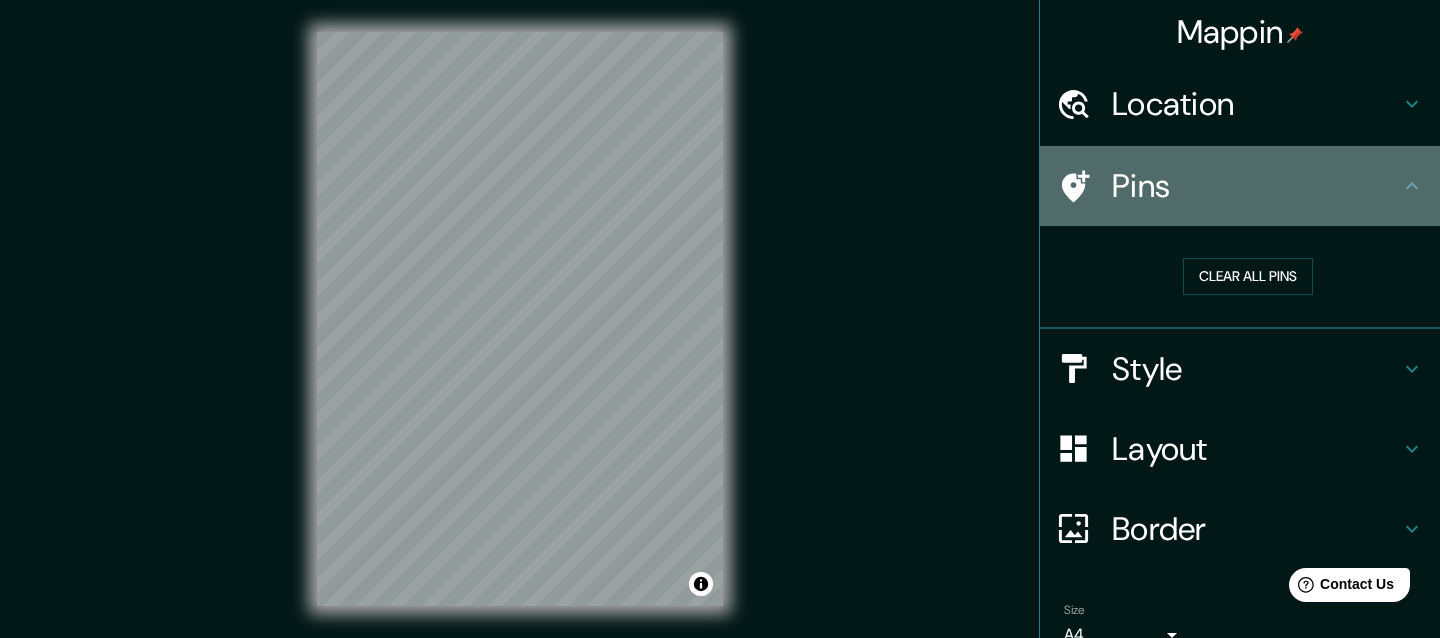 click on "Pins" at bounding box center [1256, 186] 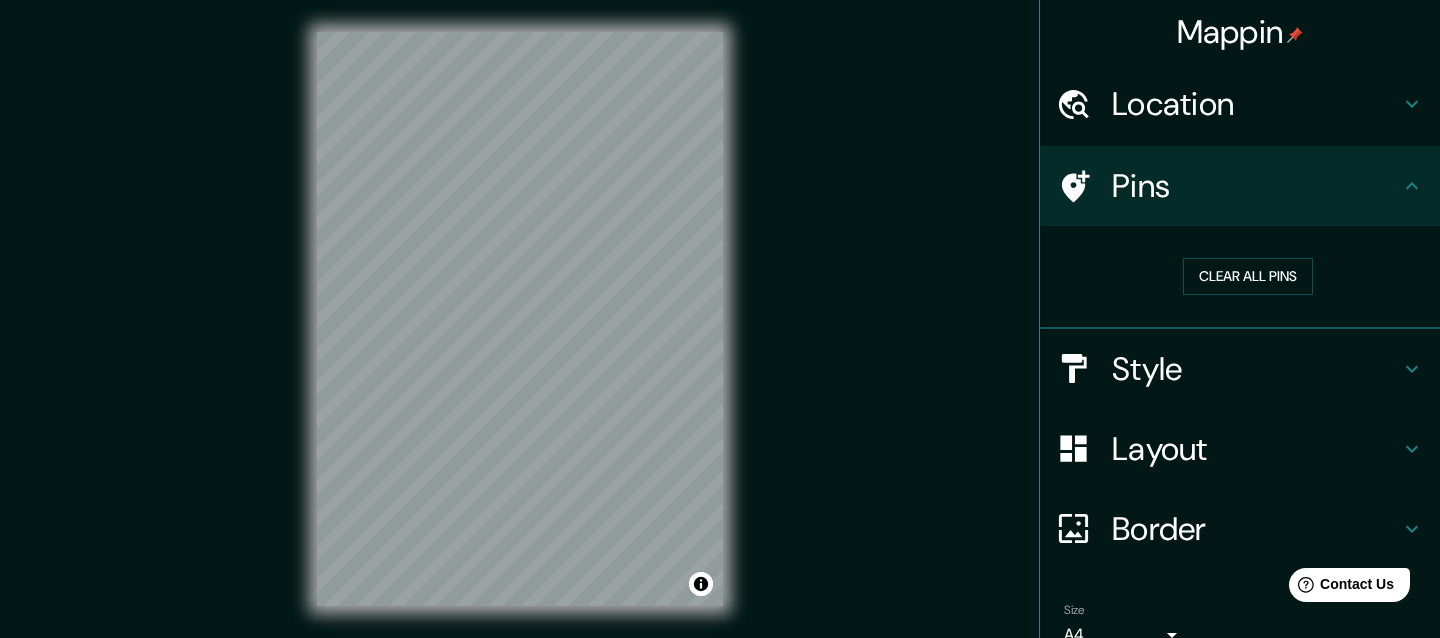 click 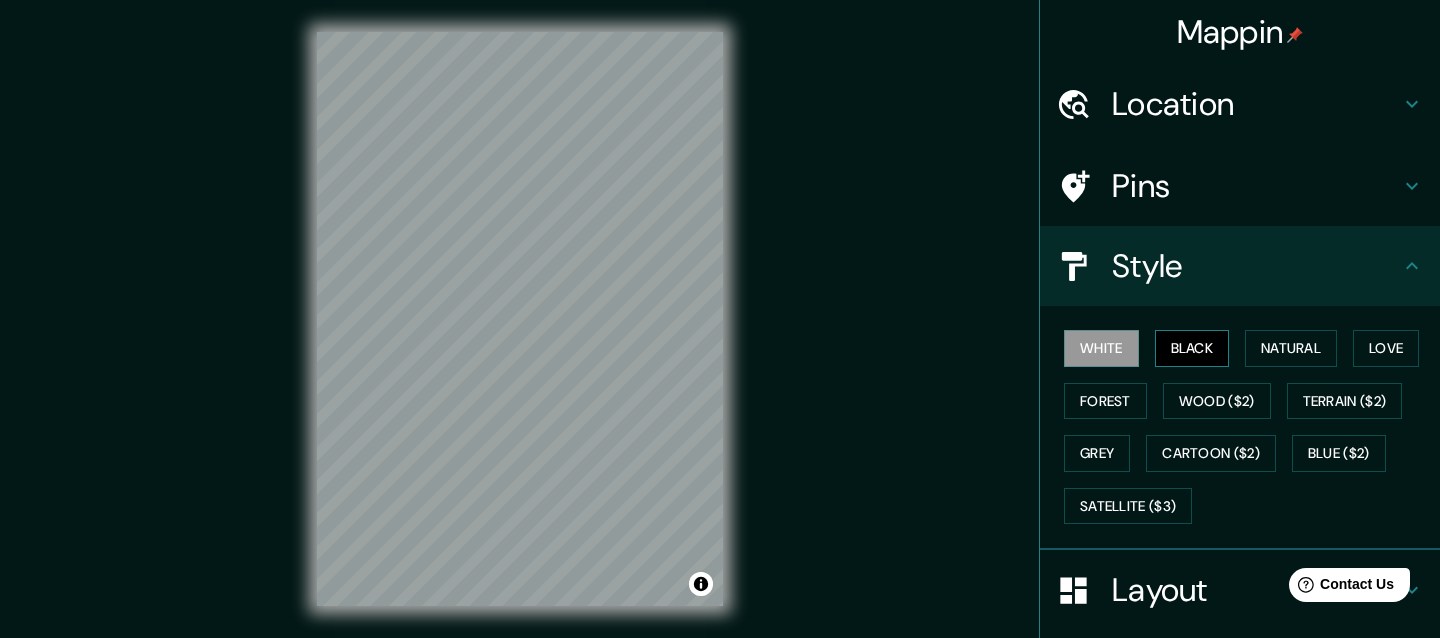 click on "Black" at bounding box center (1192, 348) 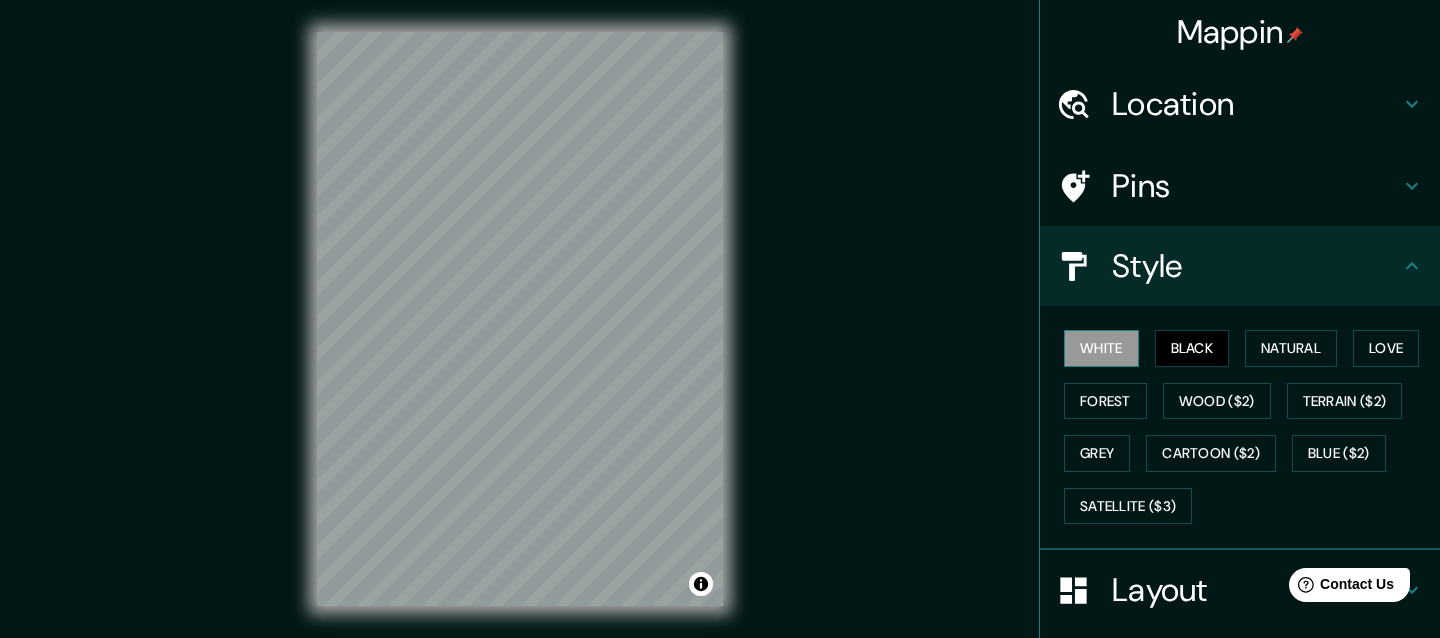 click on "White" at bounding box center [1101, 348] 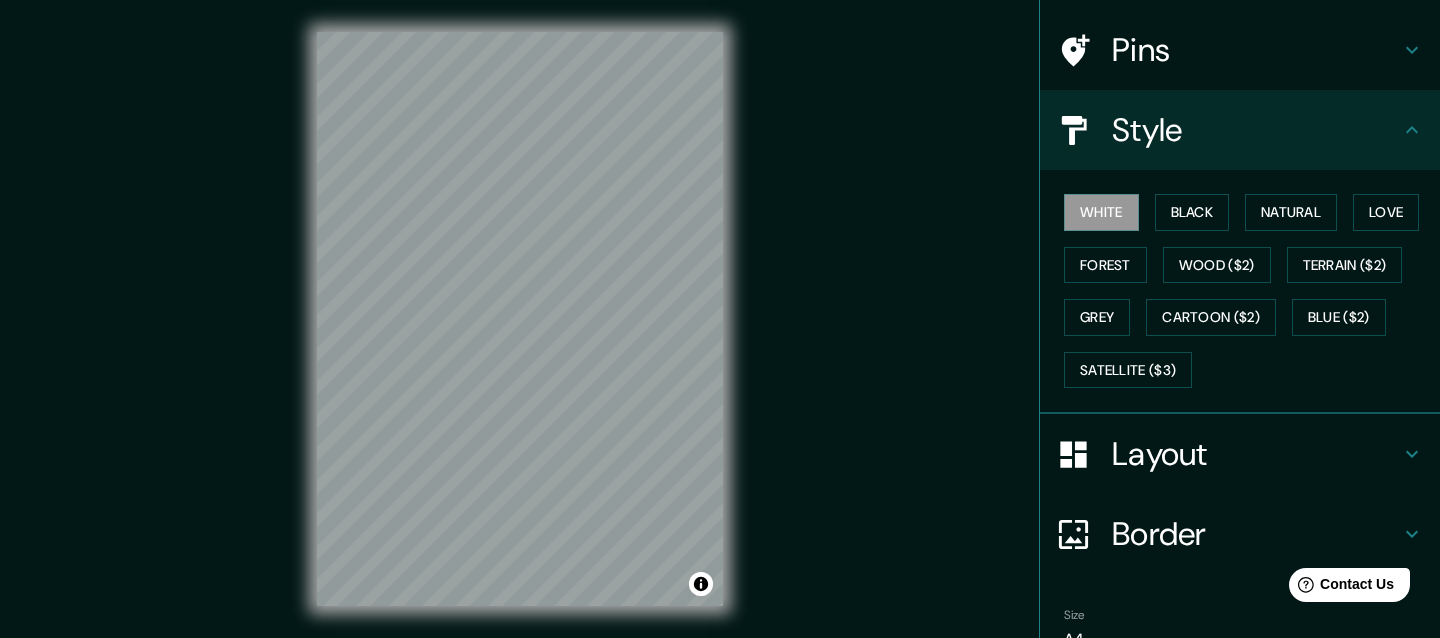 click on "Layout" at bounding box center [1256, 454] 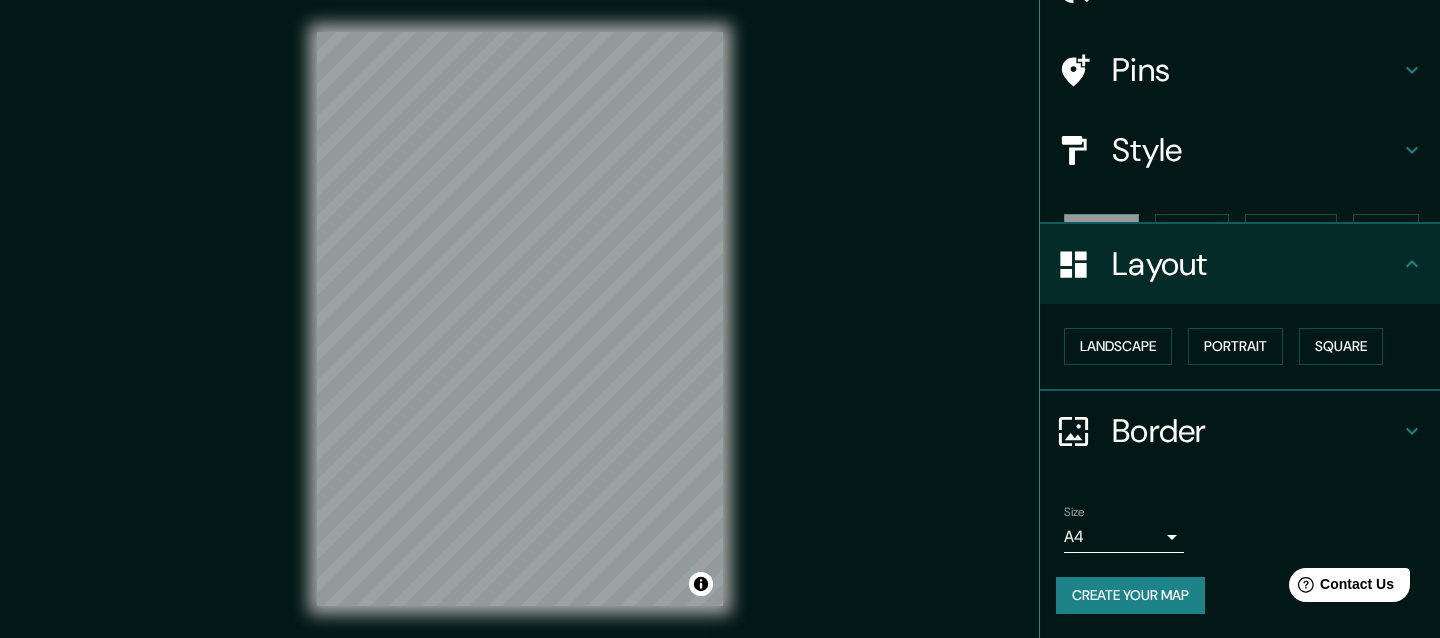 scroll, scrollTop: 81, scrollLeft: 0, axis: vertical 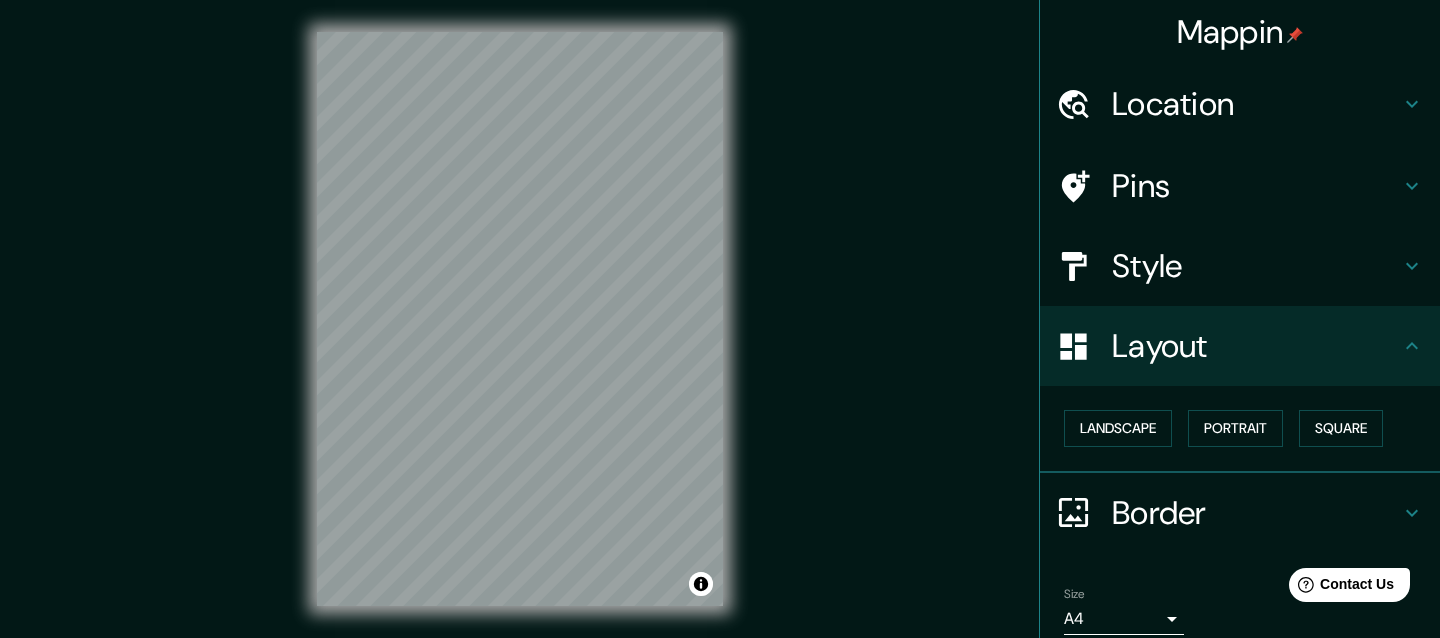 click on "Location" at bounding box center (1256, 104) 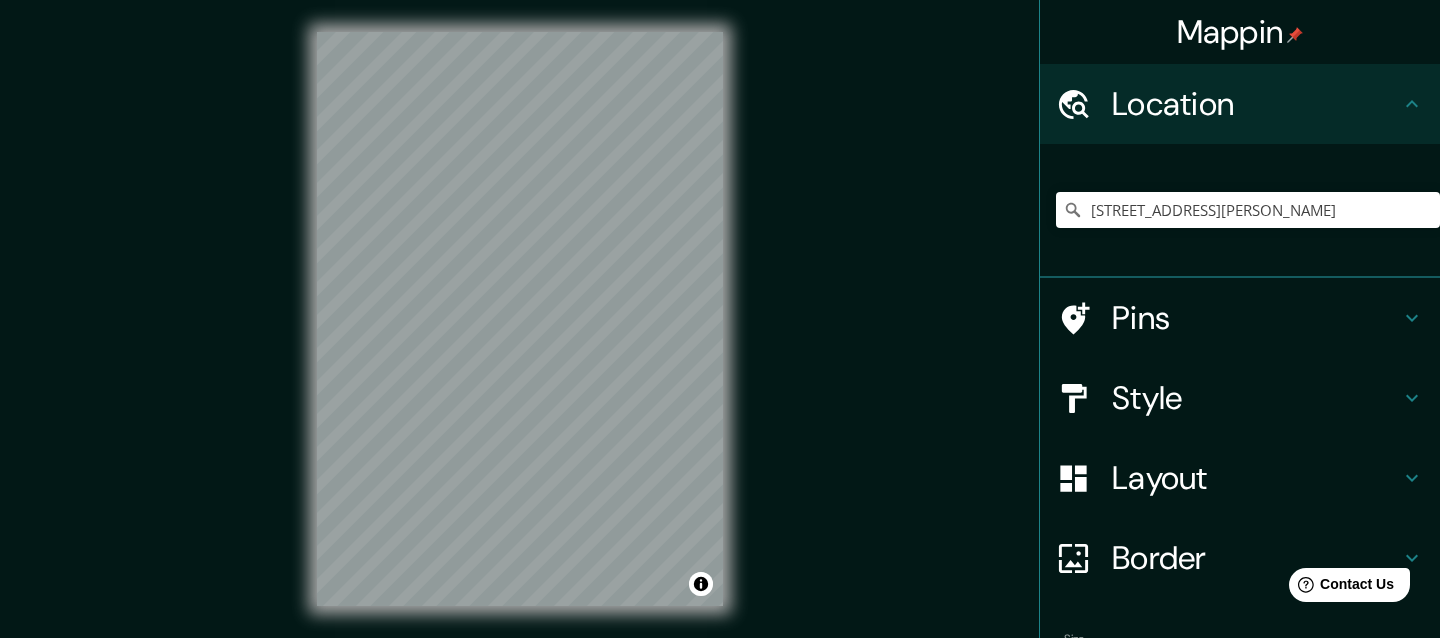 click on "Pins" at bounding box center (1256, 318) 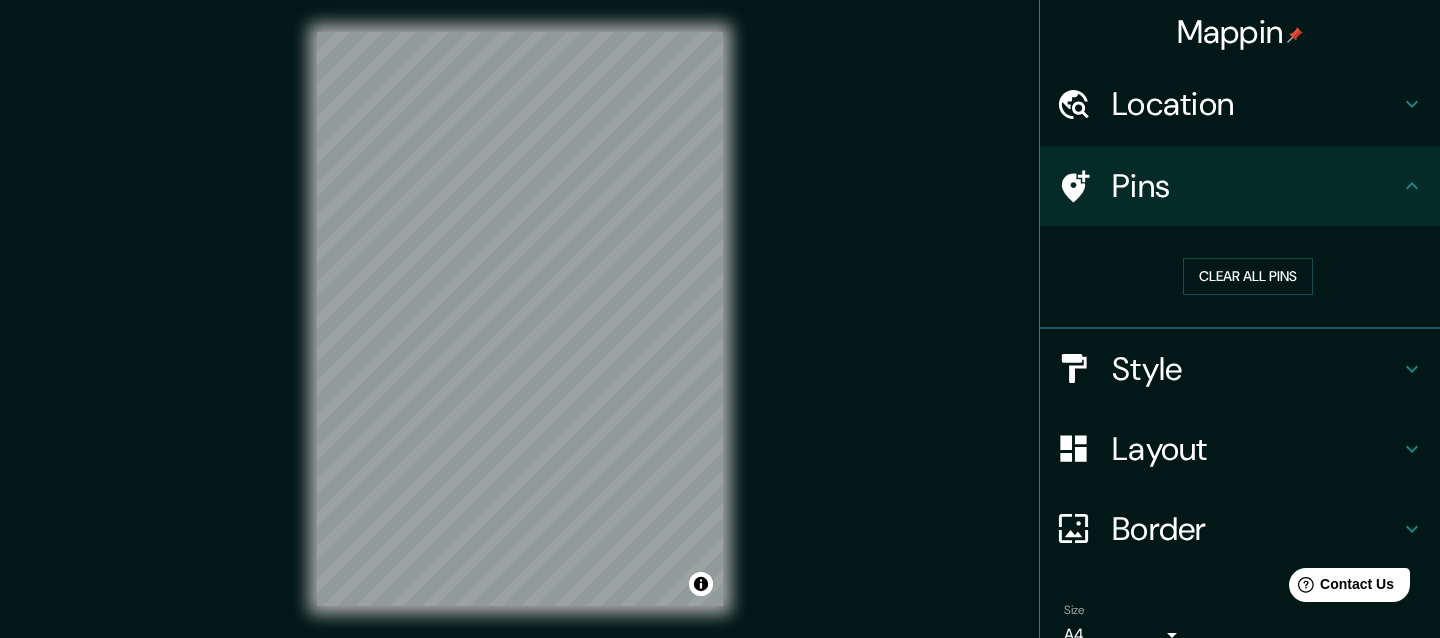 click 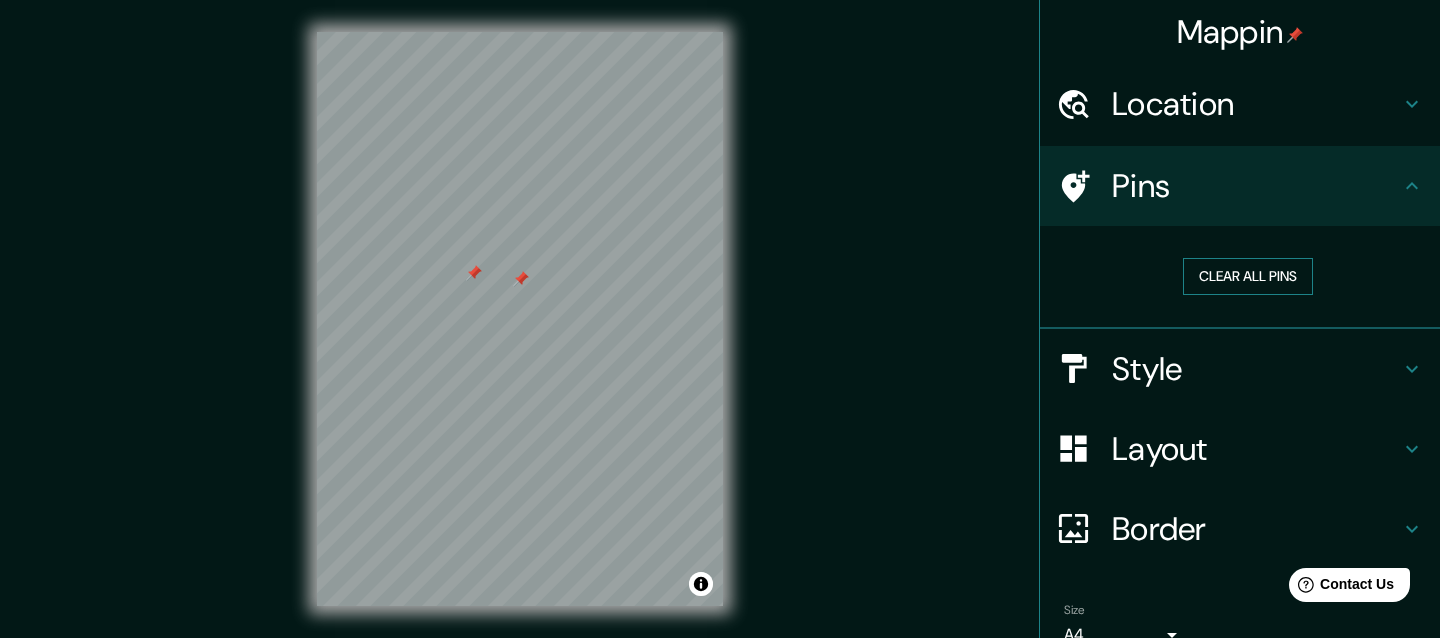 click on "Clear all pins" at bounding box center (1248, 276) 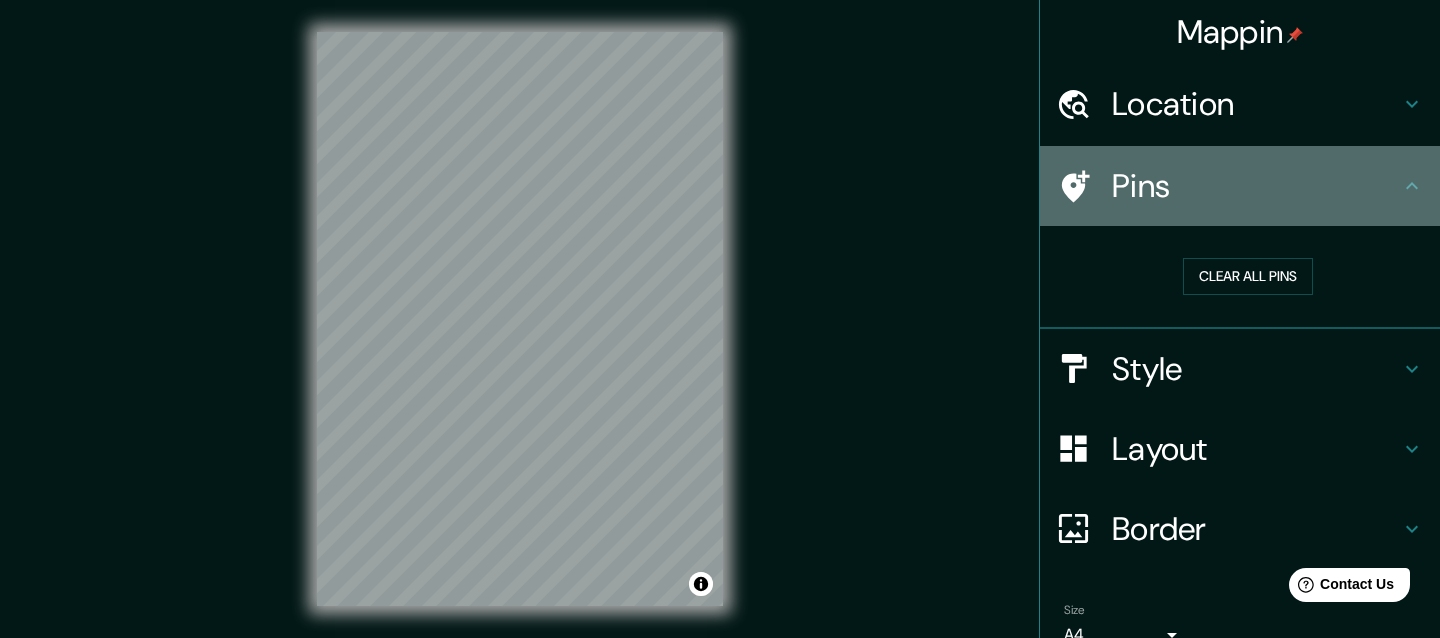 click 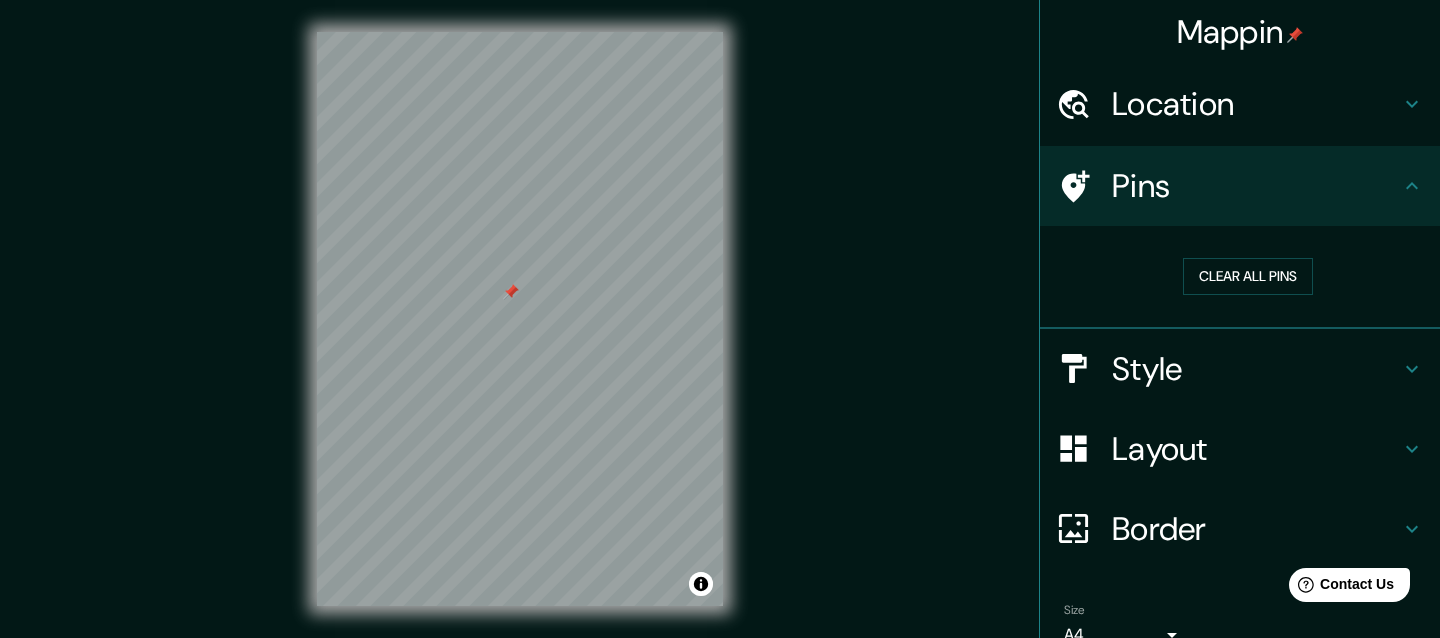 click at bounding box center [511, 292] 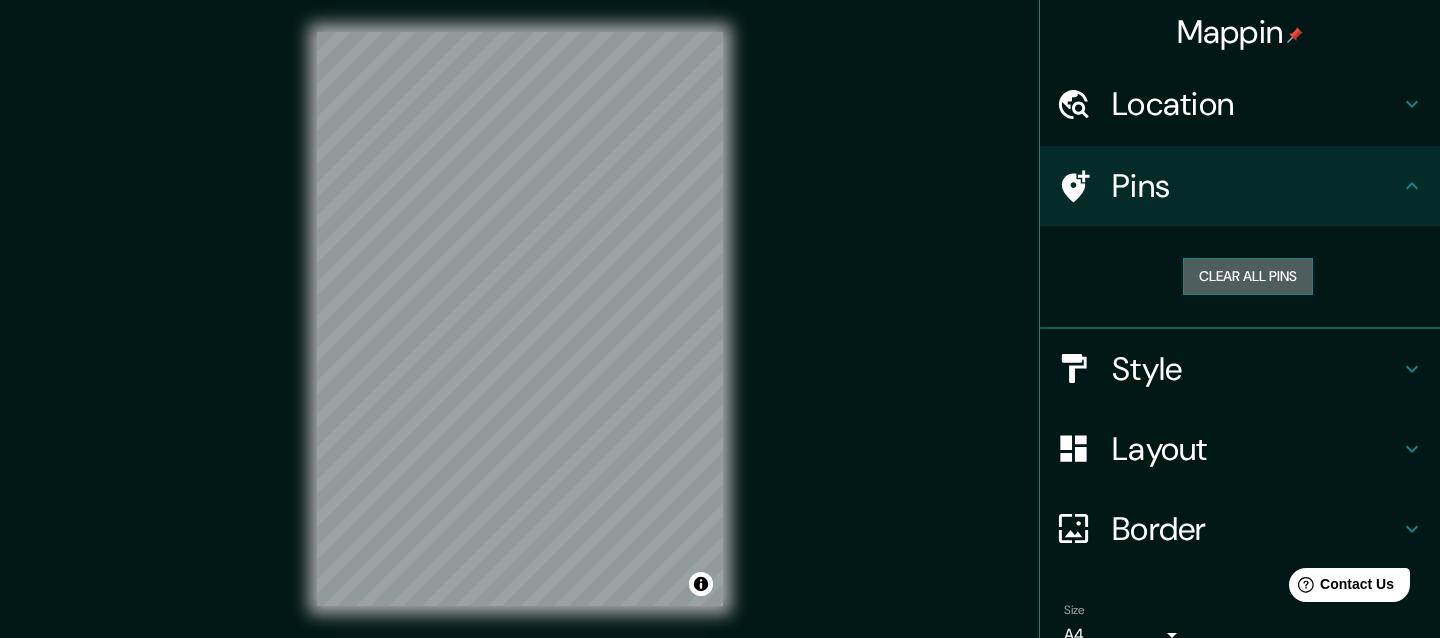click on "Clear all pins" at bounding box center (1248, 276) 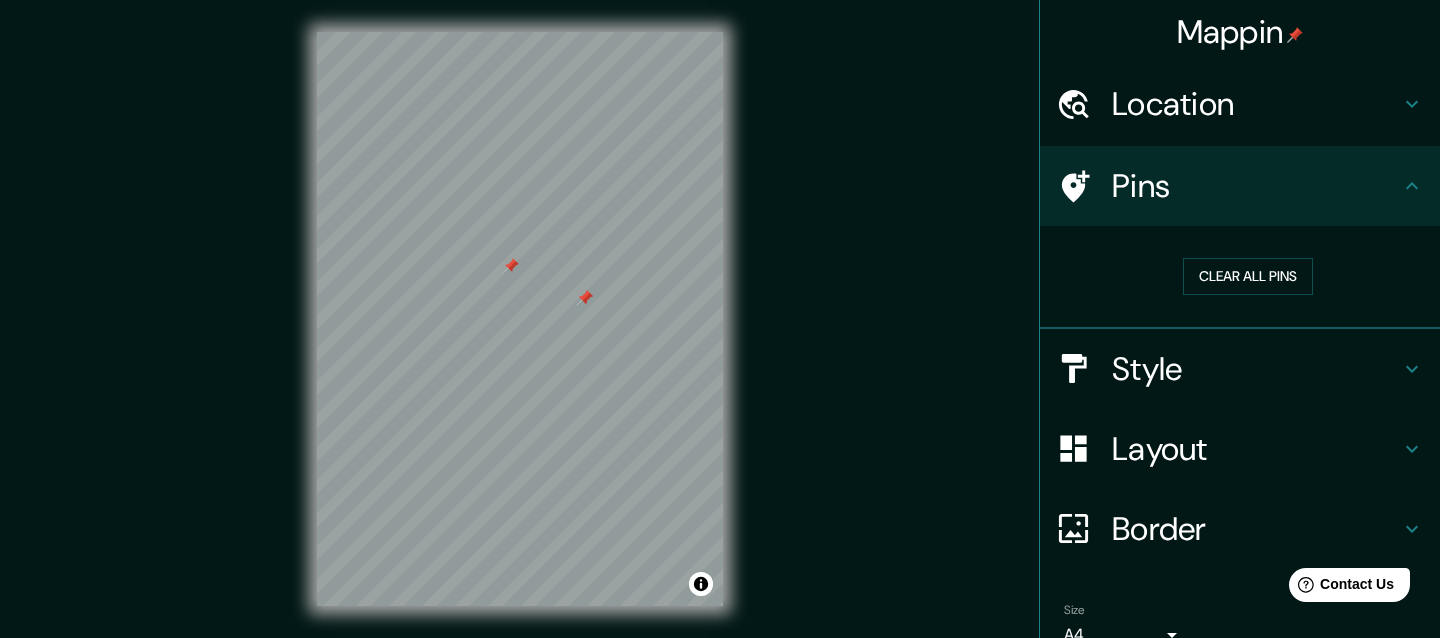 click at bounding box center (585, 298) 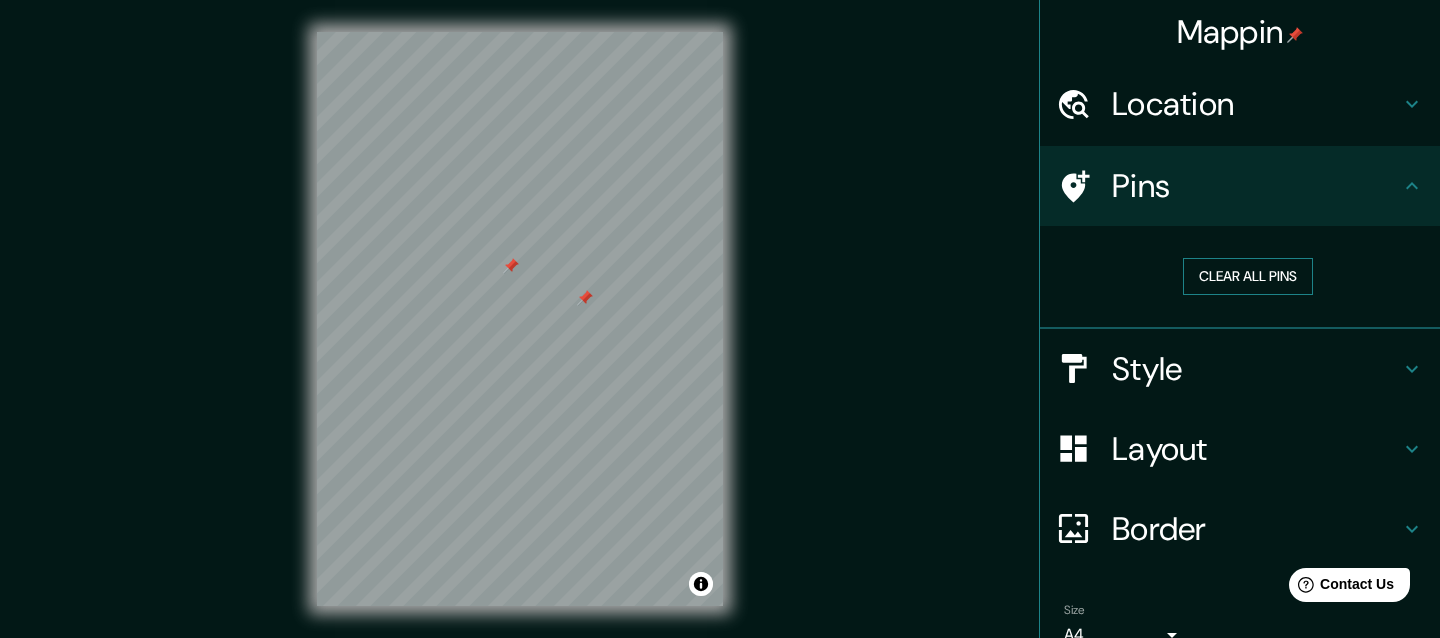click on "Clear all pins" at bounding box center (1248, 276) 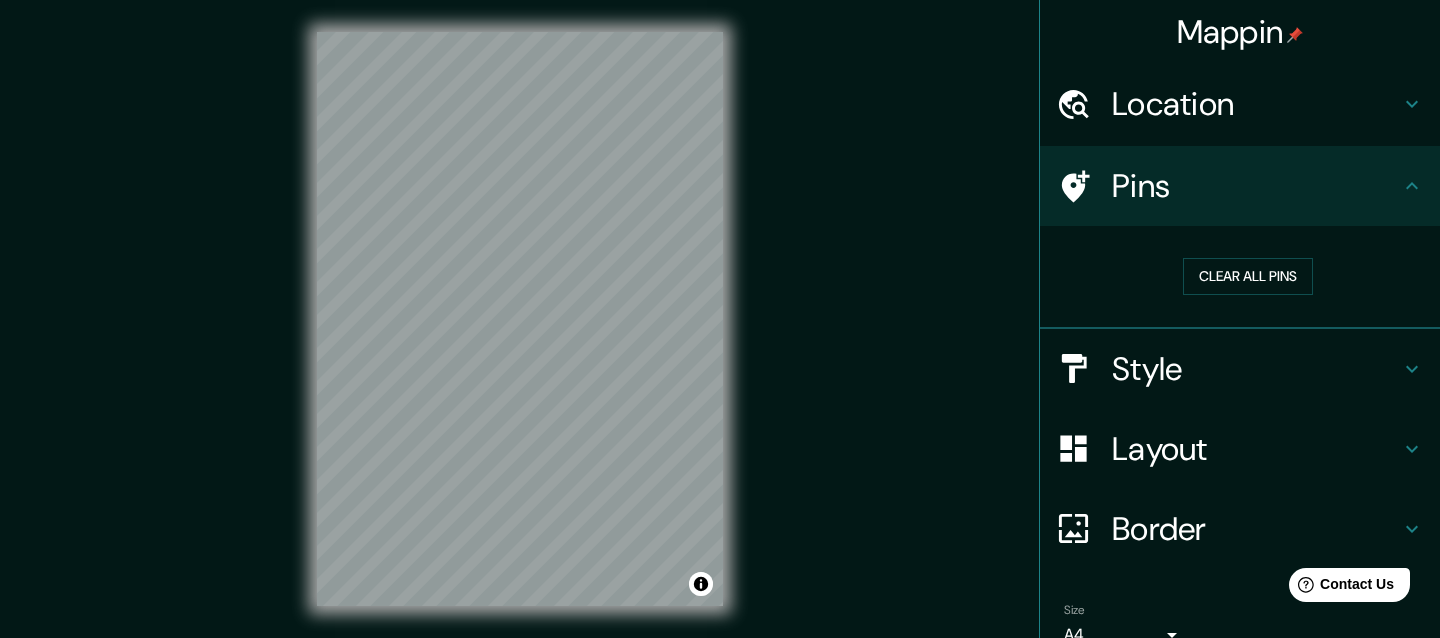 scroll, scrollTop: 97, scrollLeft: 0, axis: vertical 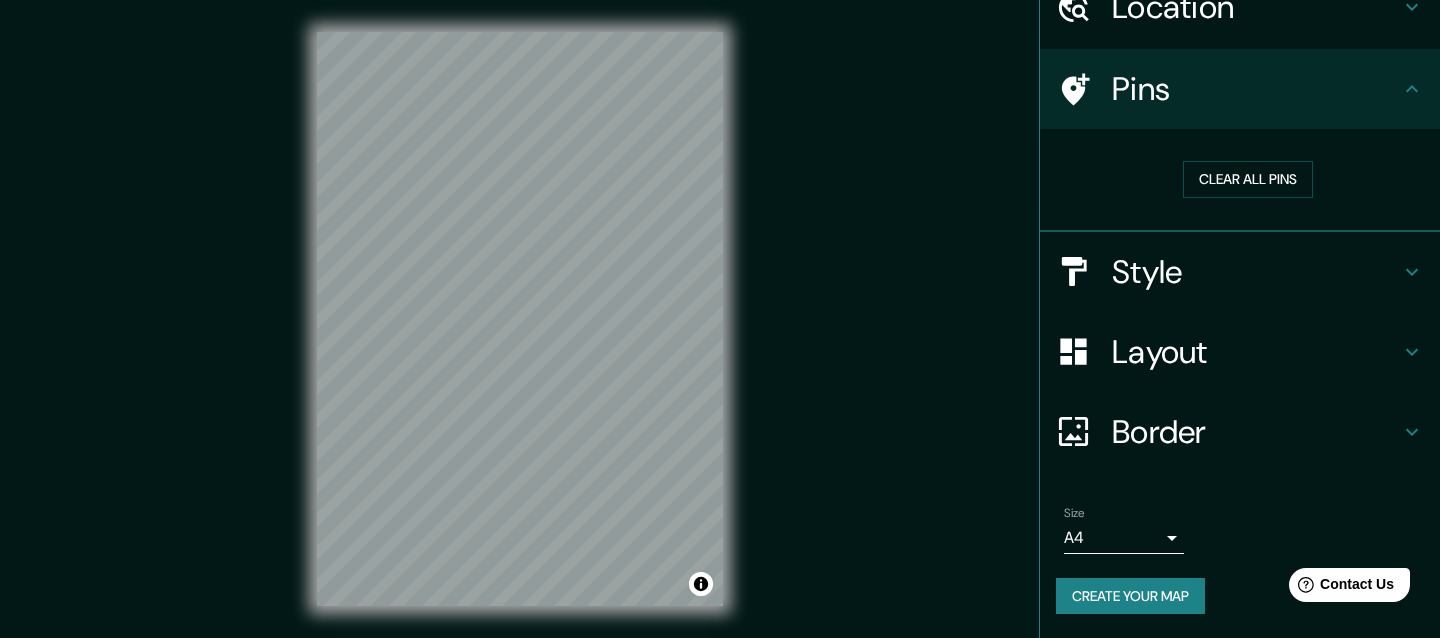 click on "Mappin Location [STREET_ADDRESS][PERSON_NAME] Pins Clear all pins Style Layout Border Choose a border.  Hint : you can make layers of the frame opaque to create some cool effects. None Simple Transparent Fancy Size A4 single Create your map © Mapbox   © OpenStreetMap   Improve this map Any problems, suggestions, or concerns please email    [EMAIL_ADDRESS][DOMAIN_NAME] . . ." at bounding box center [720, 319] 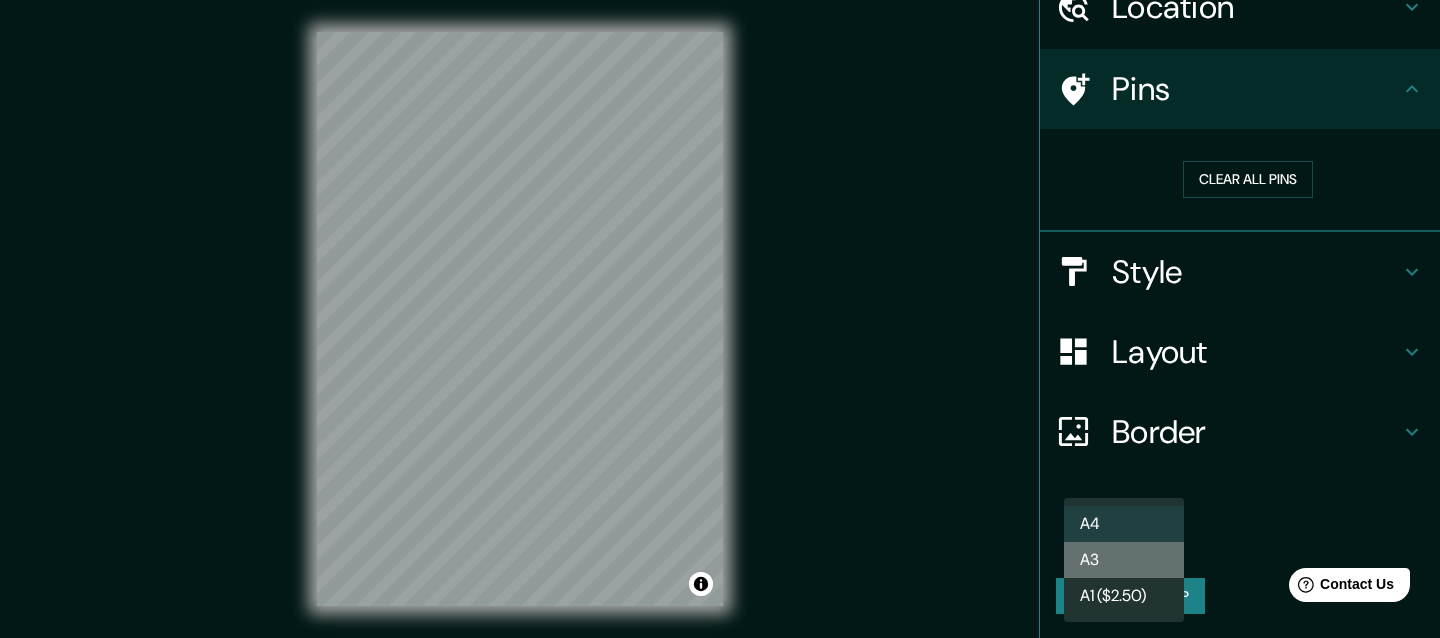 click on "A3" at bounding box center [1124, 560] 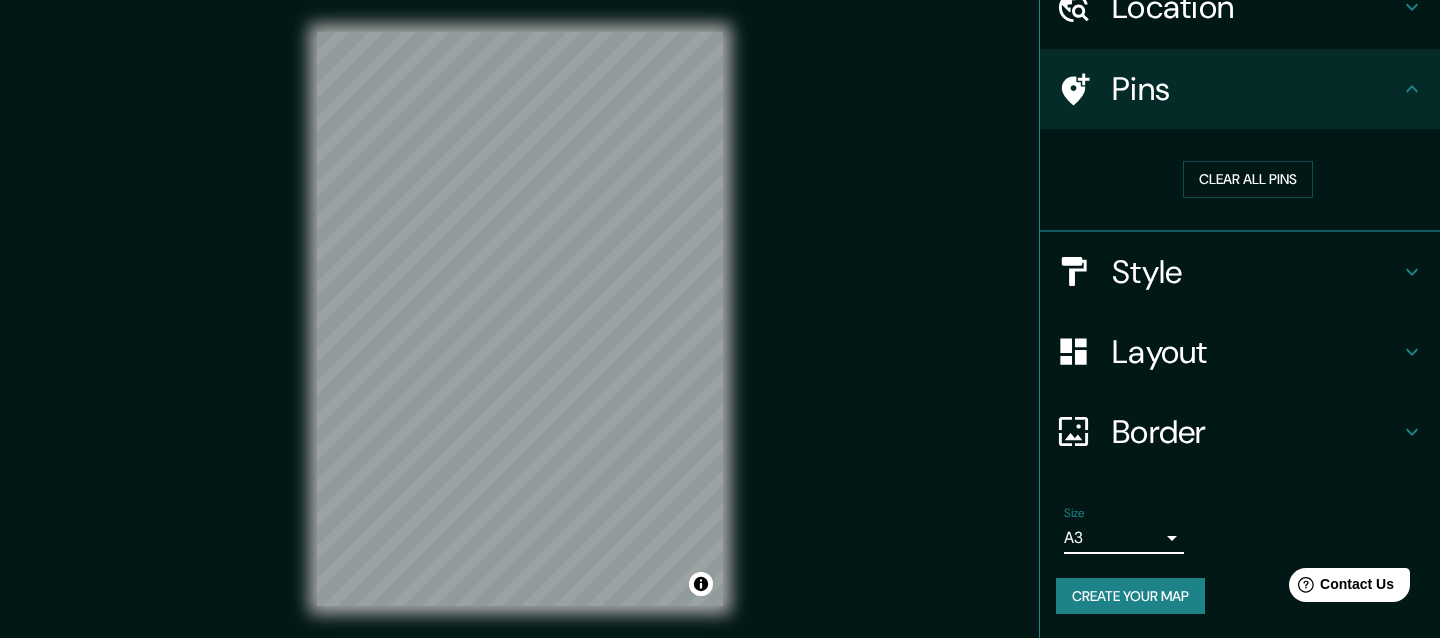 click on "Mappin Location [STREET_ADDRESS][PERSON_NAME] Pins Clear all pins Style Layout Border Choose a border.  Hint : you can make layers of the frame opaque to create some cool effects. None Simple Transparent Fancy Size A3 a4 Create your map © Mapbox   © OpenStreetMap   Improve this map Any problems, suggestions, or concerns please email    [EMAIL_ADDRESS][DOMAIN_NAME] . . ." at bounding box center [720, 319] 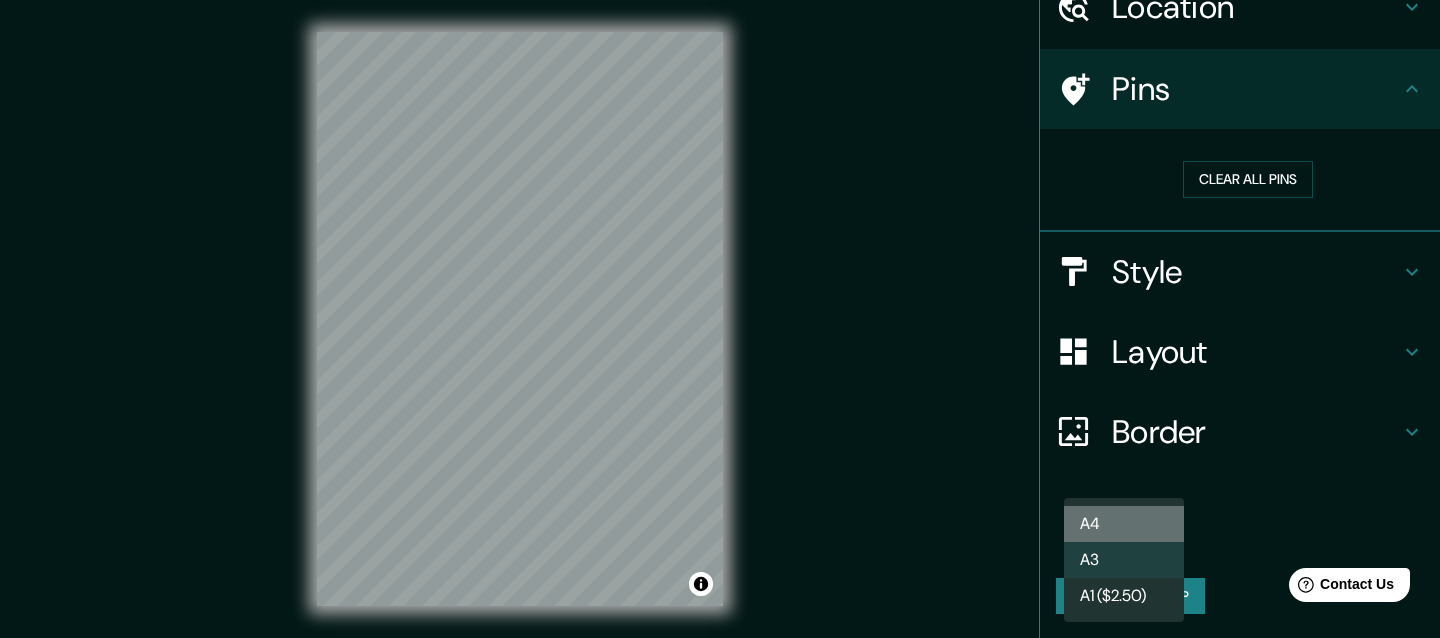 click on "A4" at bounding box center [1124, 524] 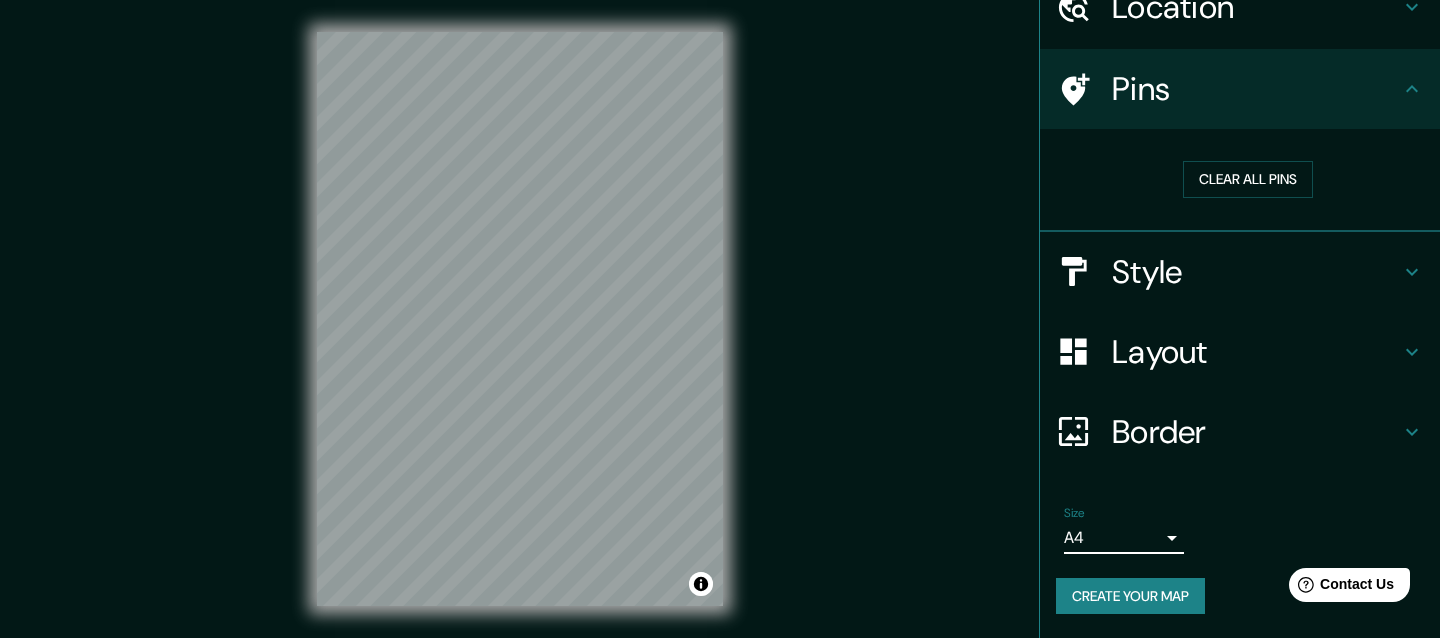 click on "Create your map" at bounding box center (1130, 596) 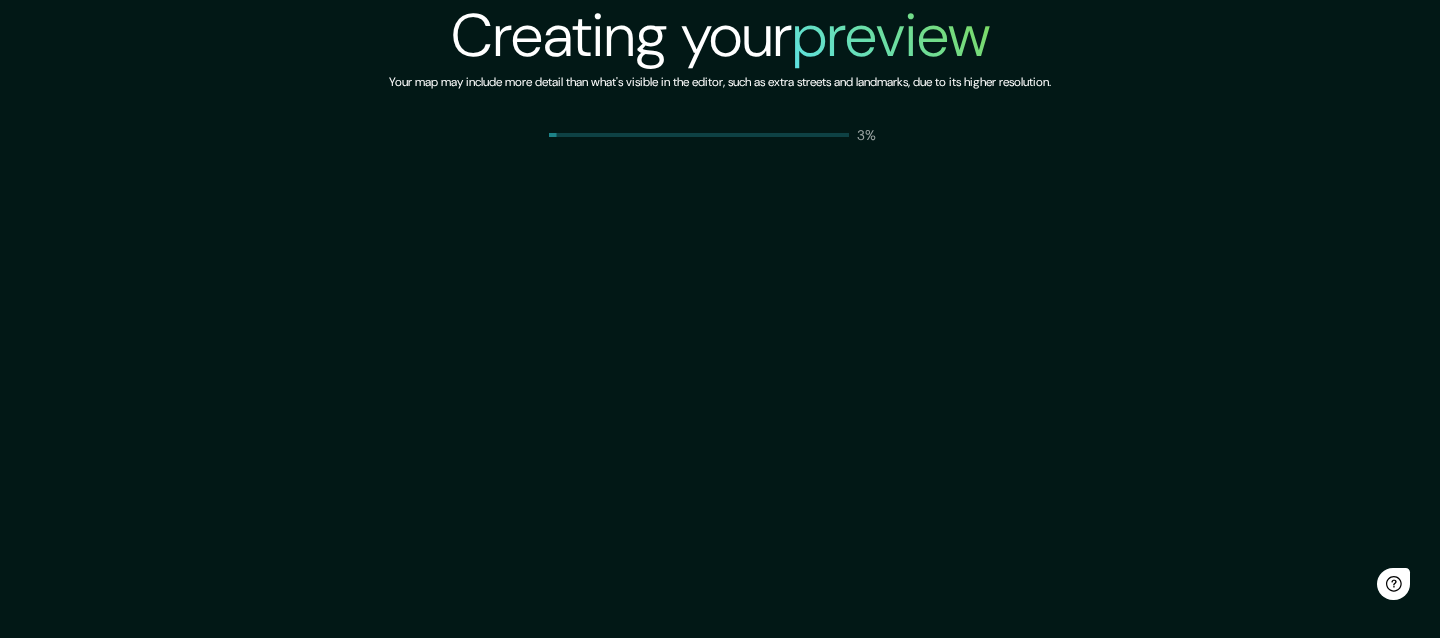 scroll, scrollTop: 0, scrollLeft: 0, axis: both 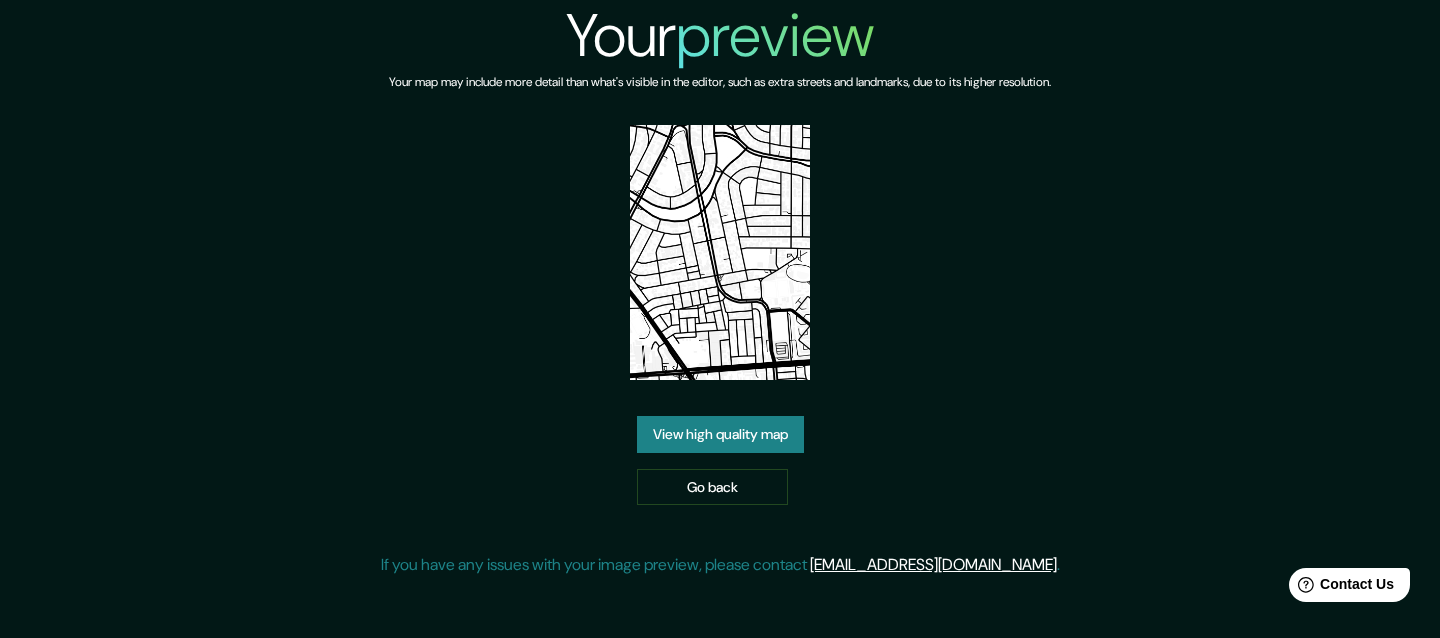 click on "View high quality map" at bounding box center (720, 434) 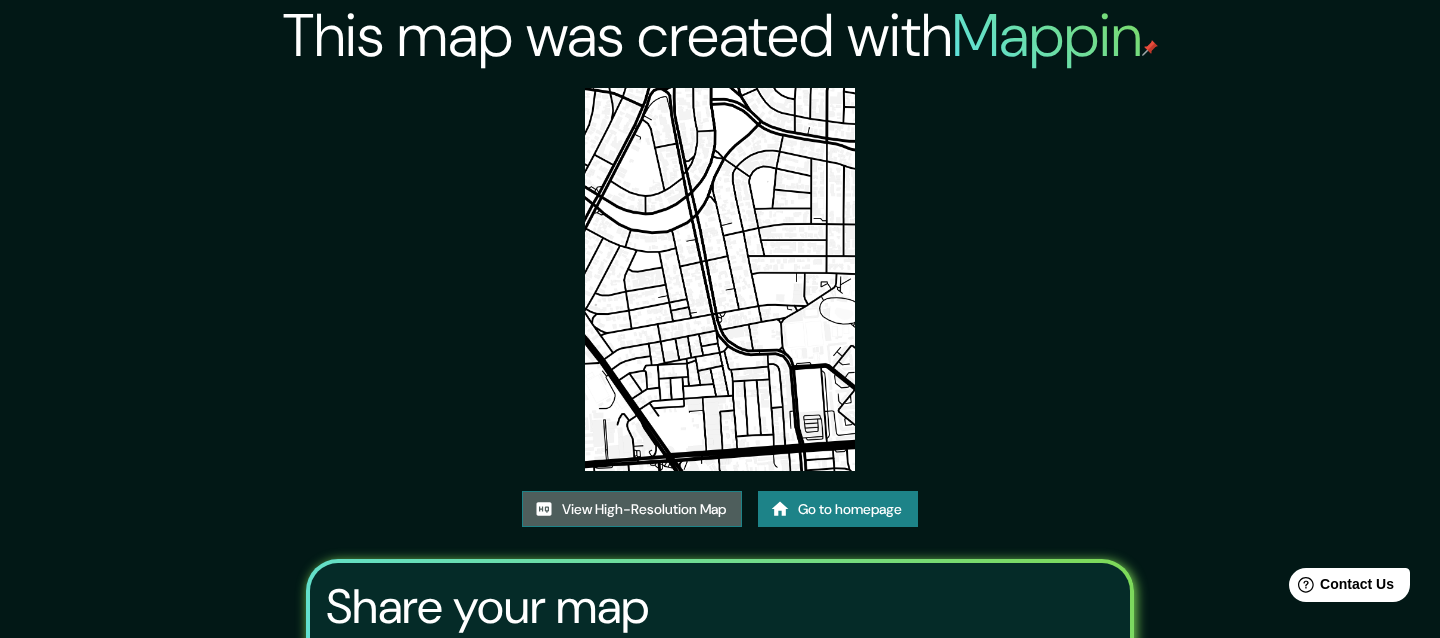 click on "View High-Resolution Map" at bounding box center (632, 509) 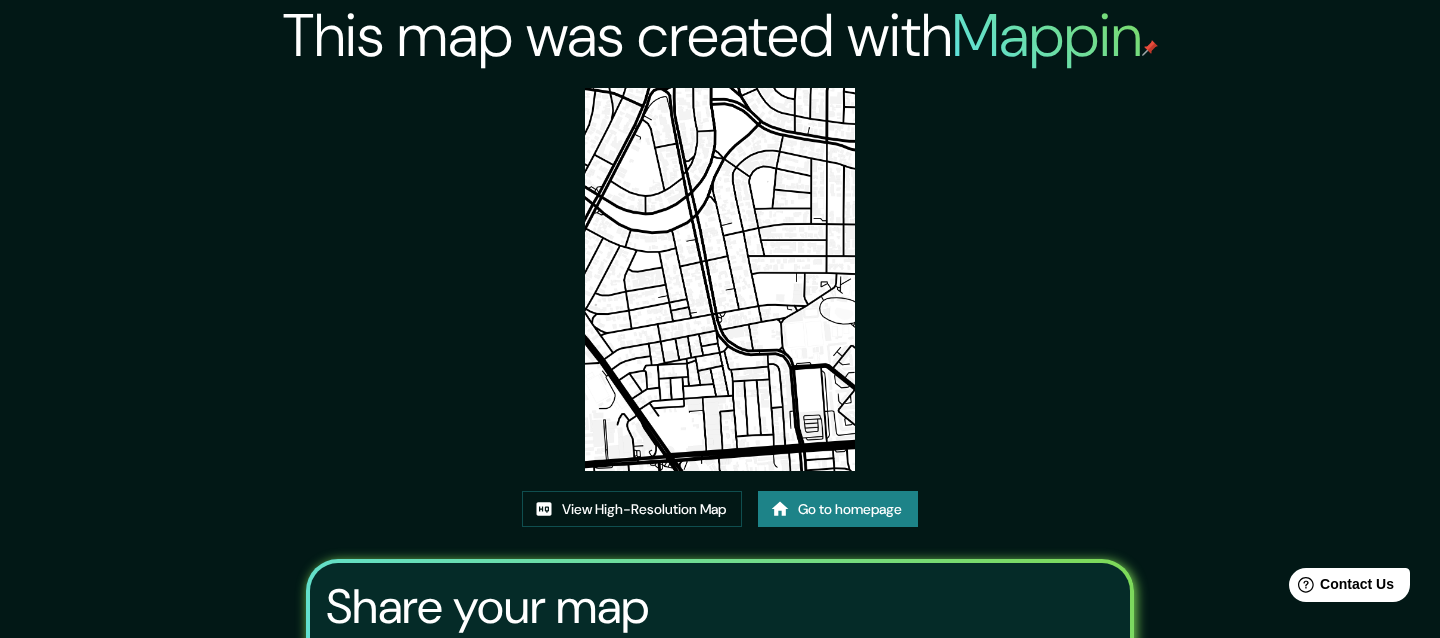 scroll, scrollTop: 245, scrollLeft: 0, axis: vertical 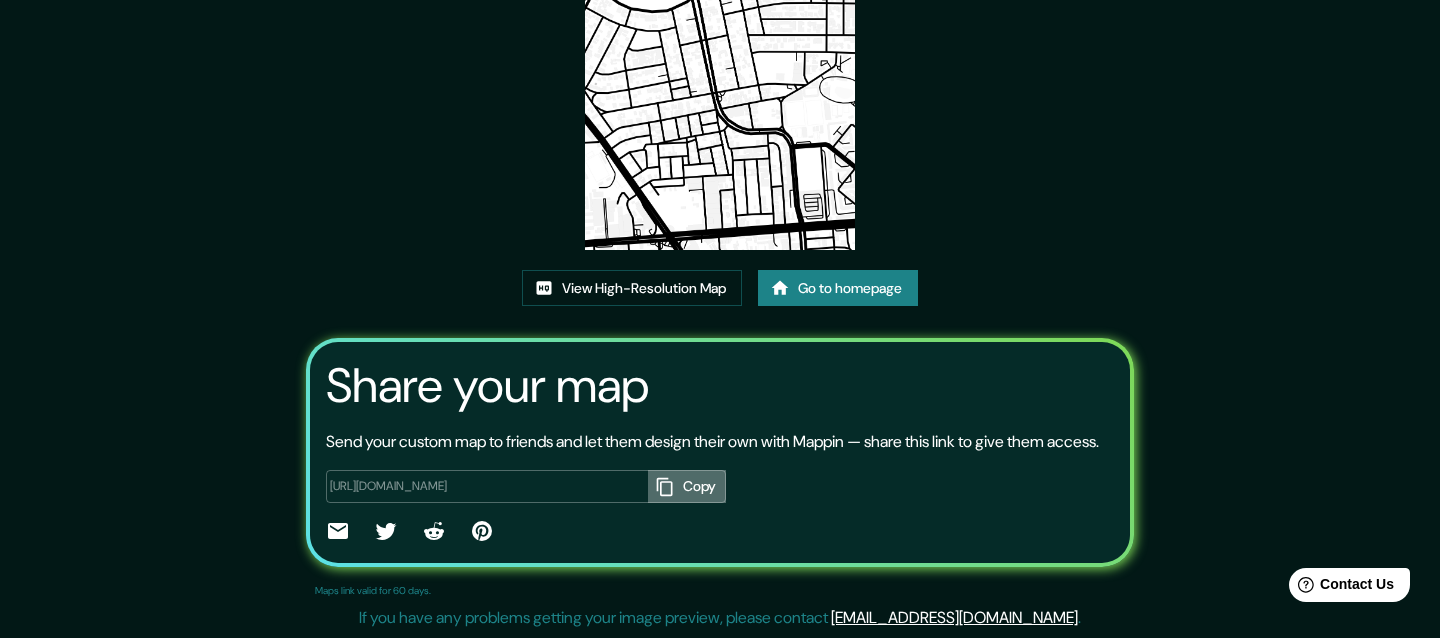 click on "Copy" at bounding box center [687, 486] 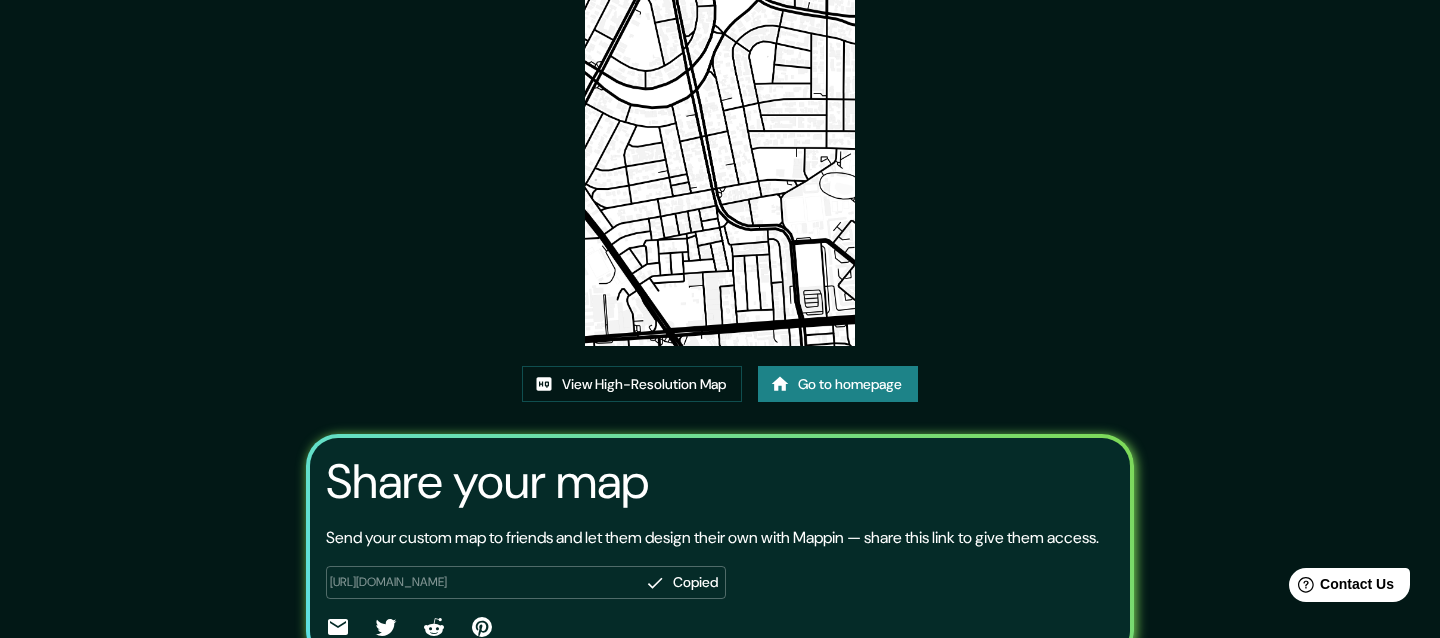 scroll, scrollTop: 0, scrollLeft: 0, axis: both 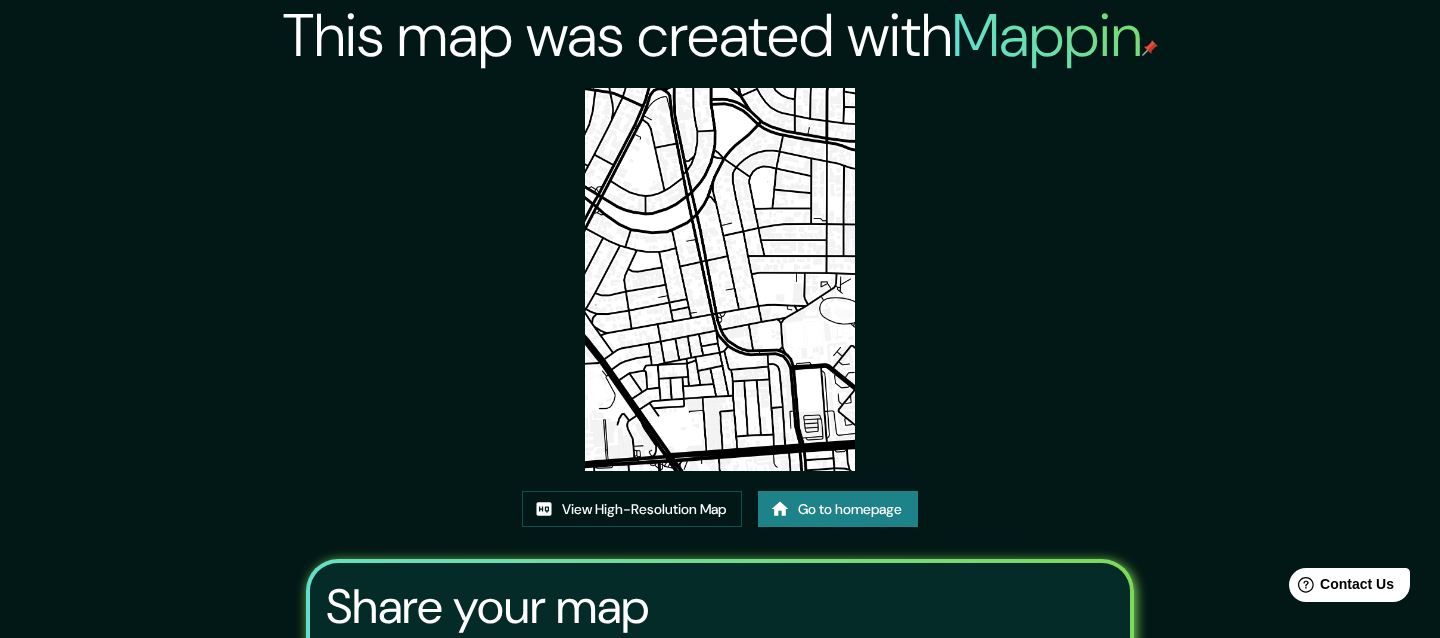 click at bounding box center (720, 279) 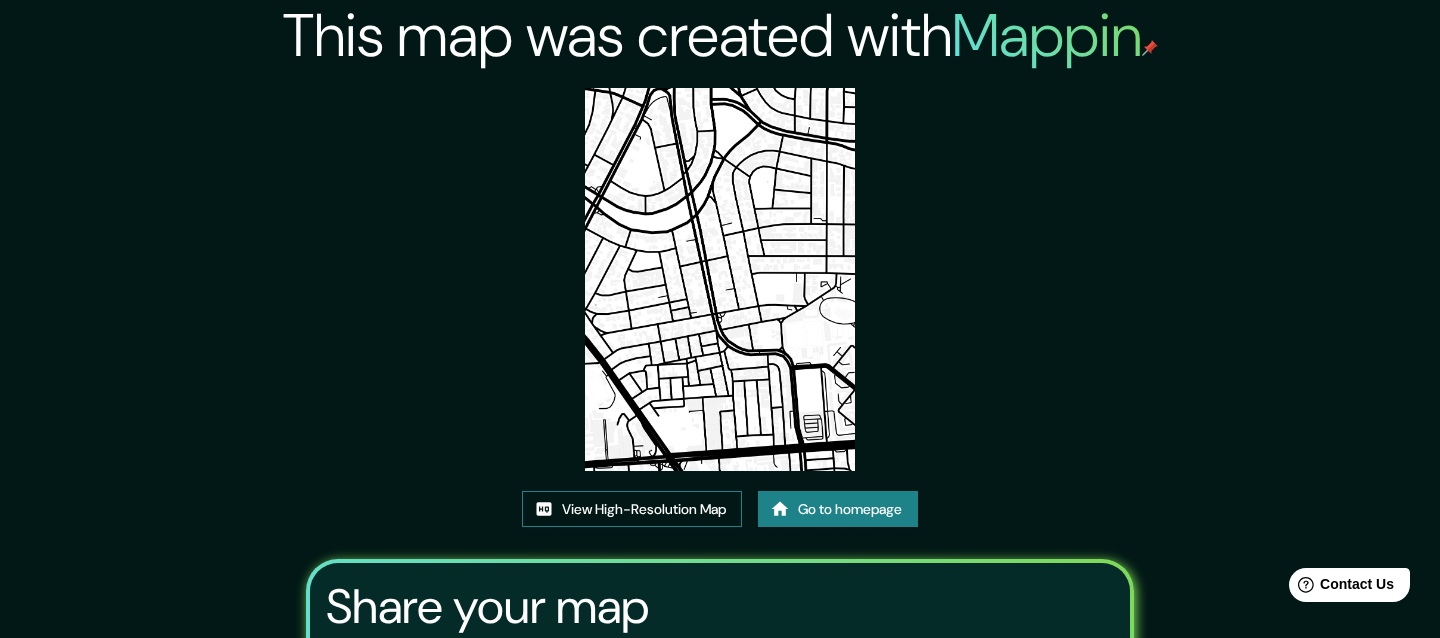 click on "View High-Resolution Map" at bounding box center (632, 509) 